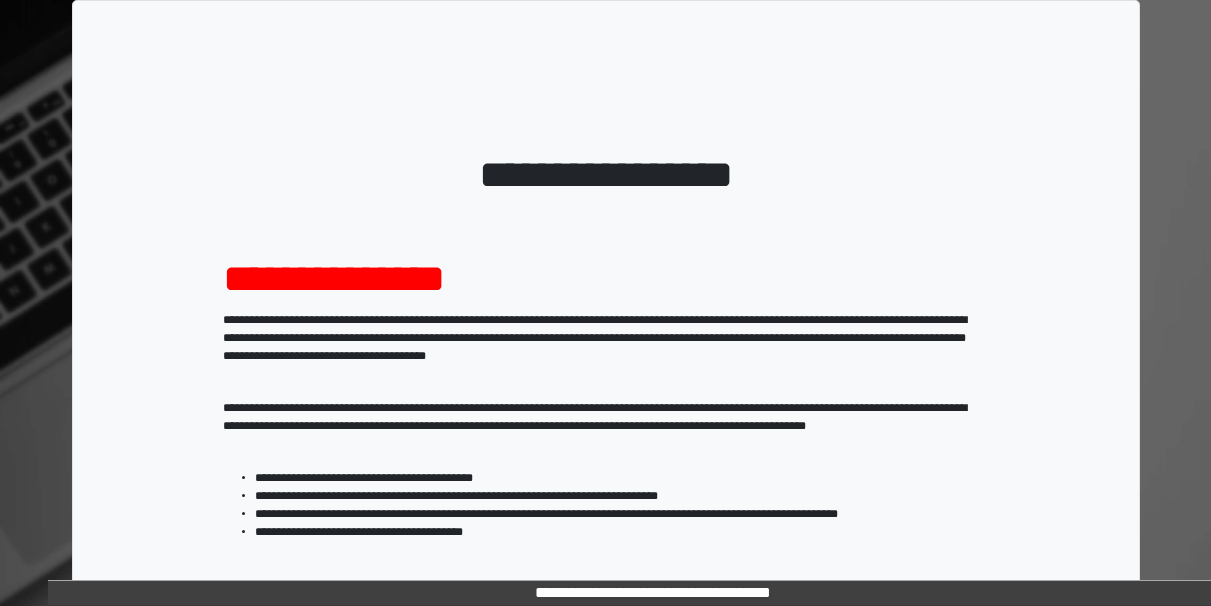 scroll, scrollTop: 322, scrollLeft: 0, axis: vertical 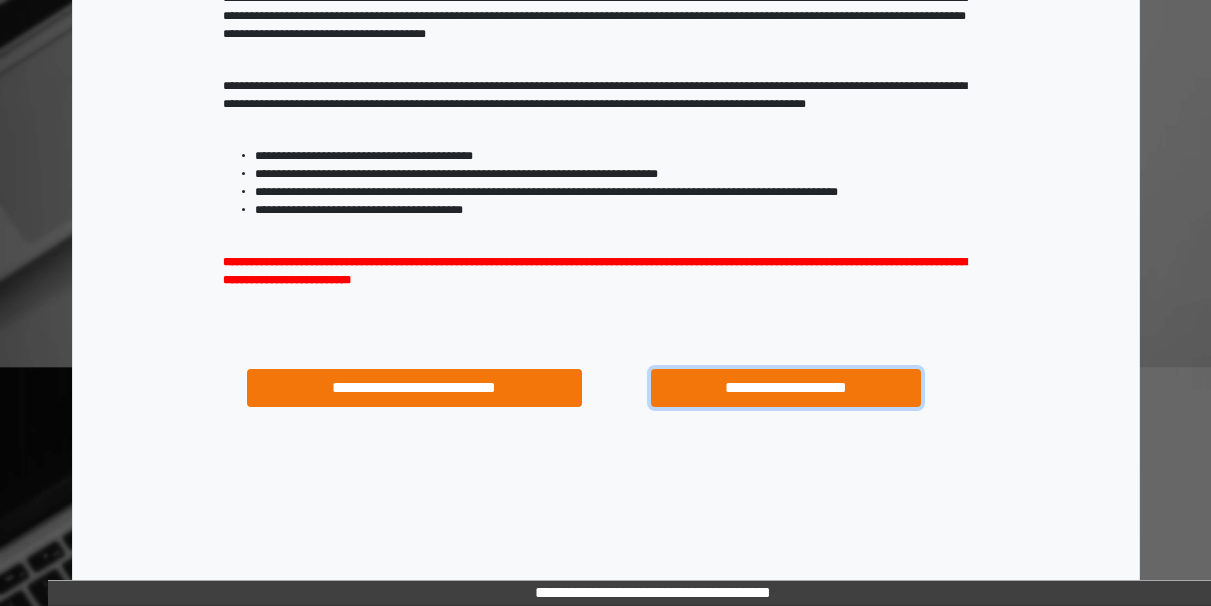 click on "**********" at bounding box center [785, 388] 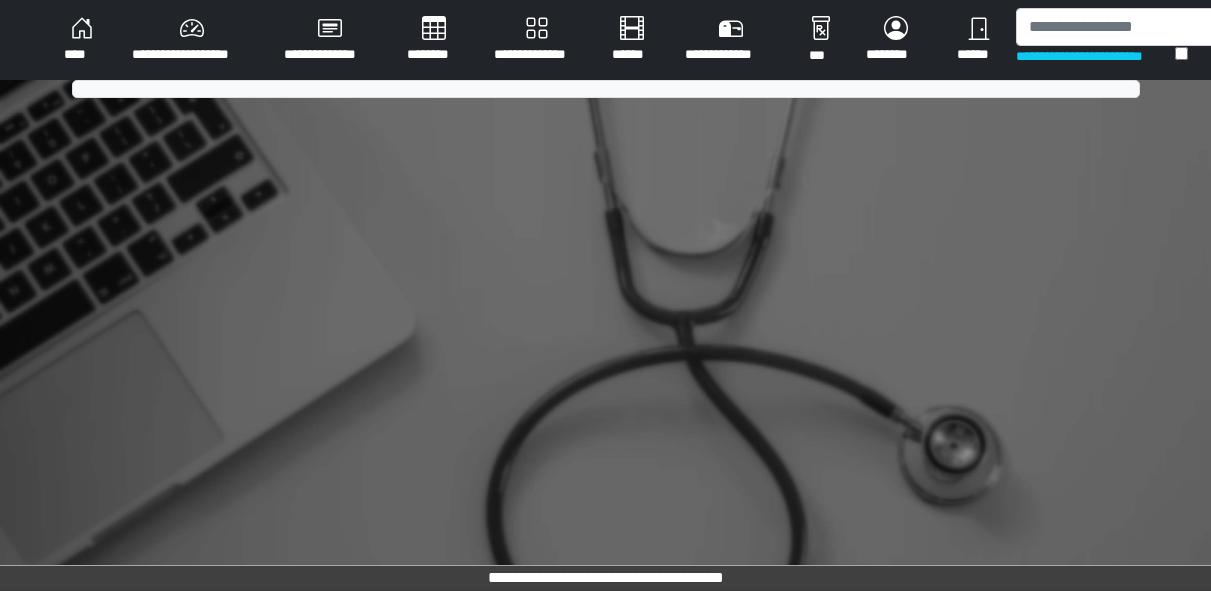 scroll, scrollTop: 0, scrollLeft: 0, axis: both 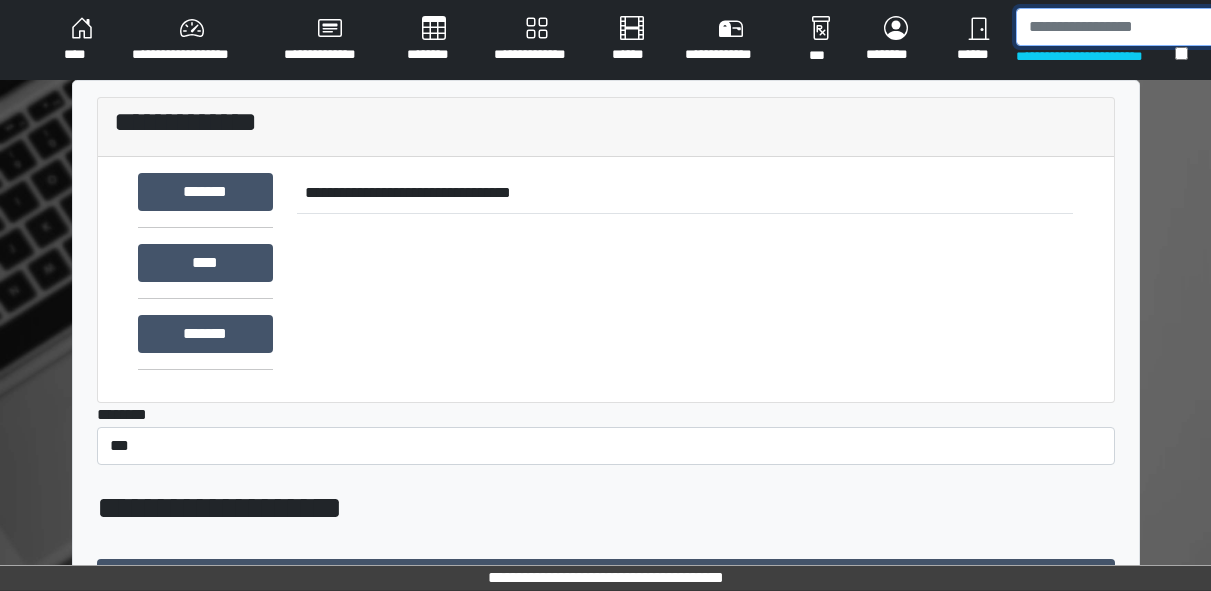 click at bounding box center (1119, 27) 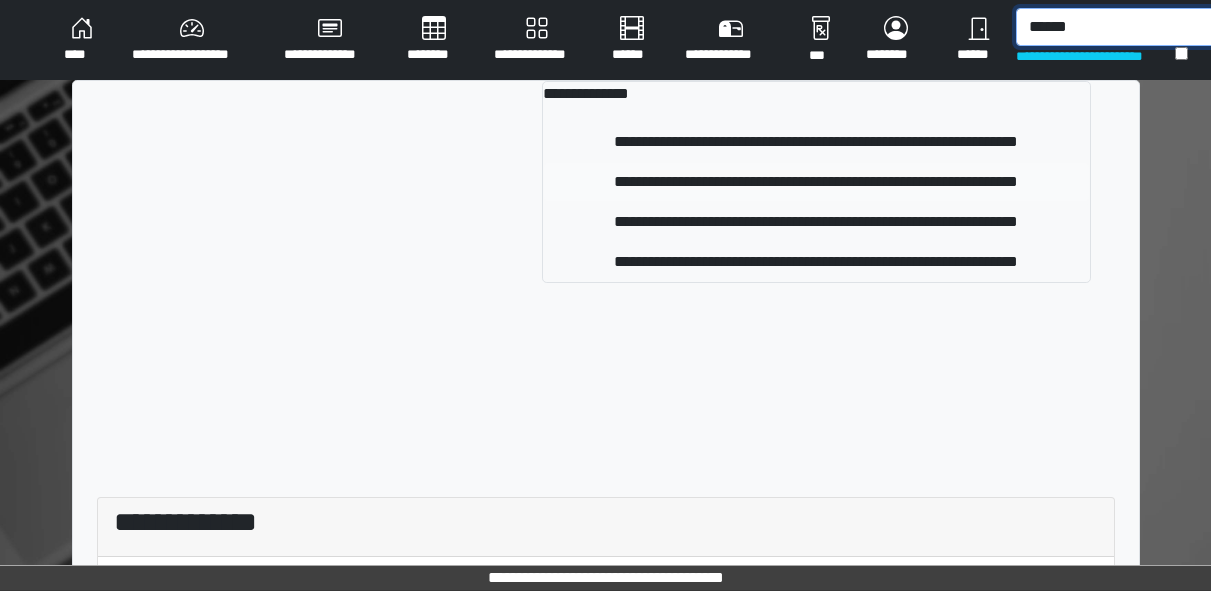 type on "******" 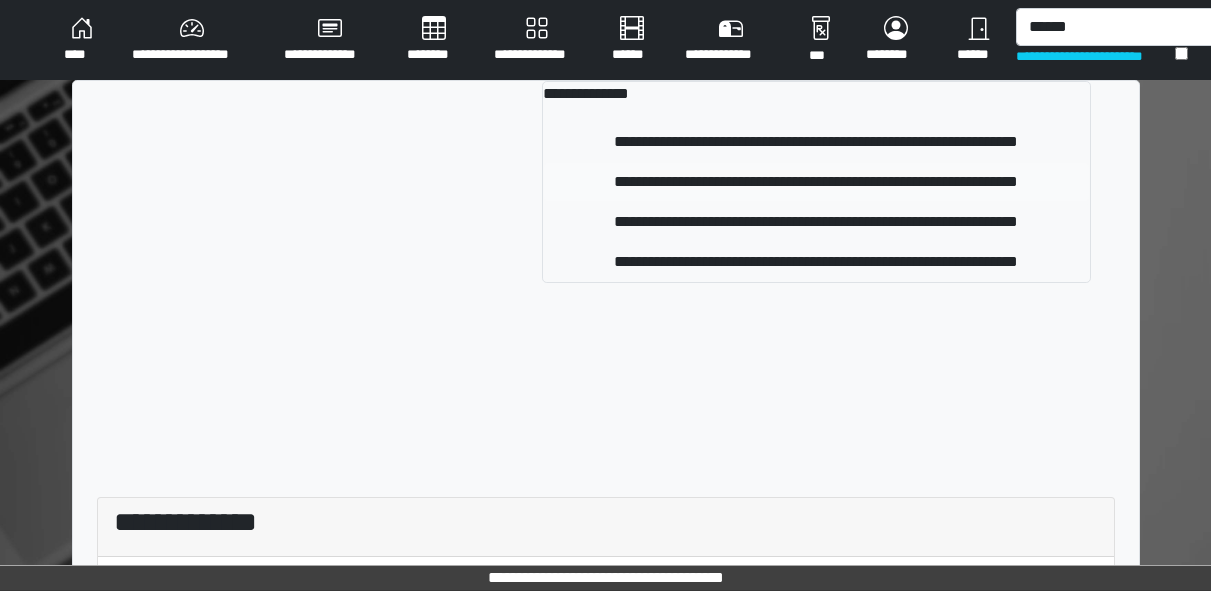 type 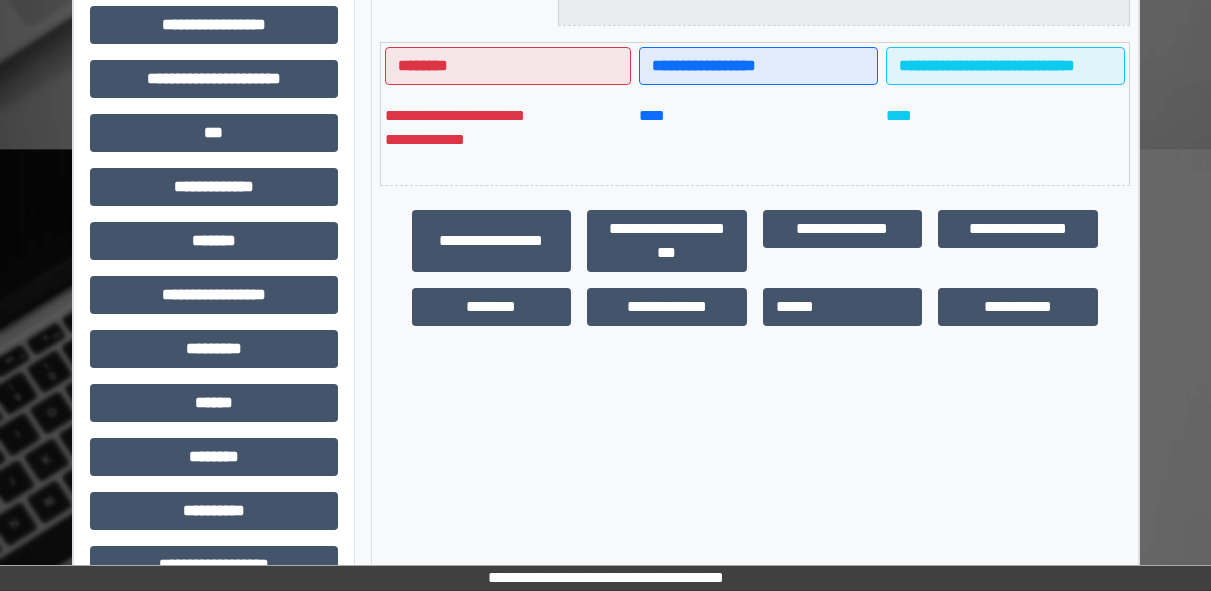 scroll, scrollTop: 579, scrollLeft: 0, axis: vertical 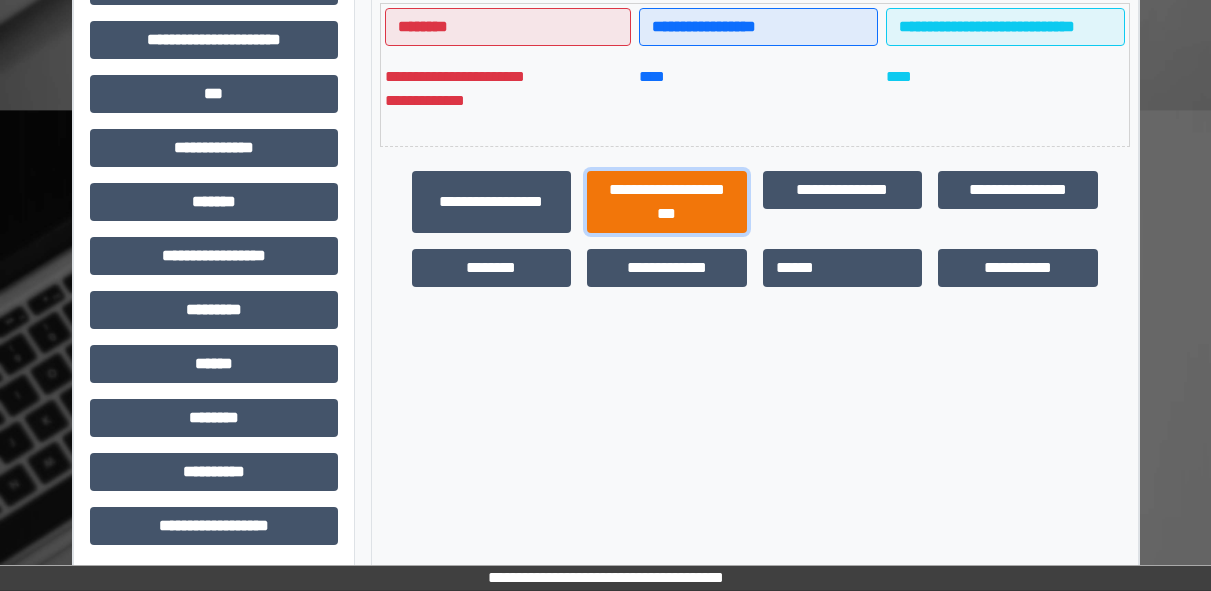 click on "**********" at bounding box center (667, 202) 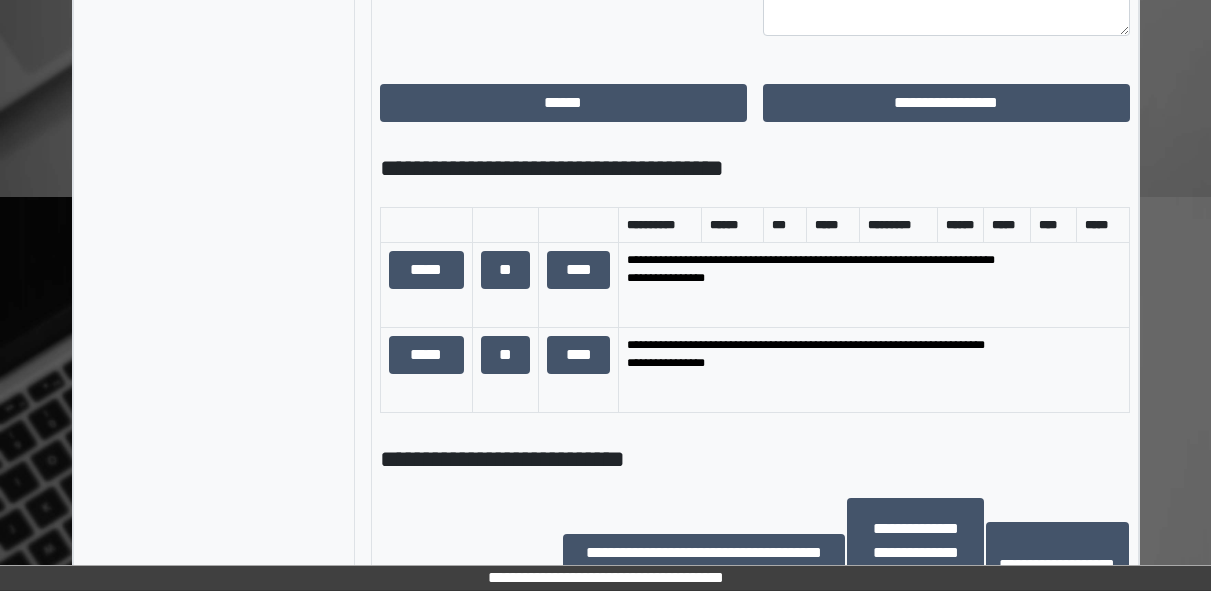 scroll, scrollTop: 1266, scrollLeft: 0, axis: vertical 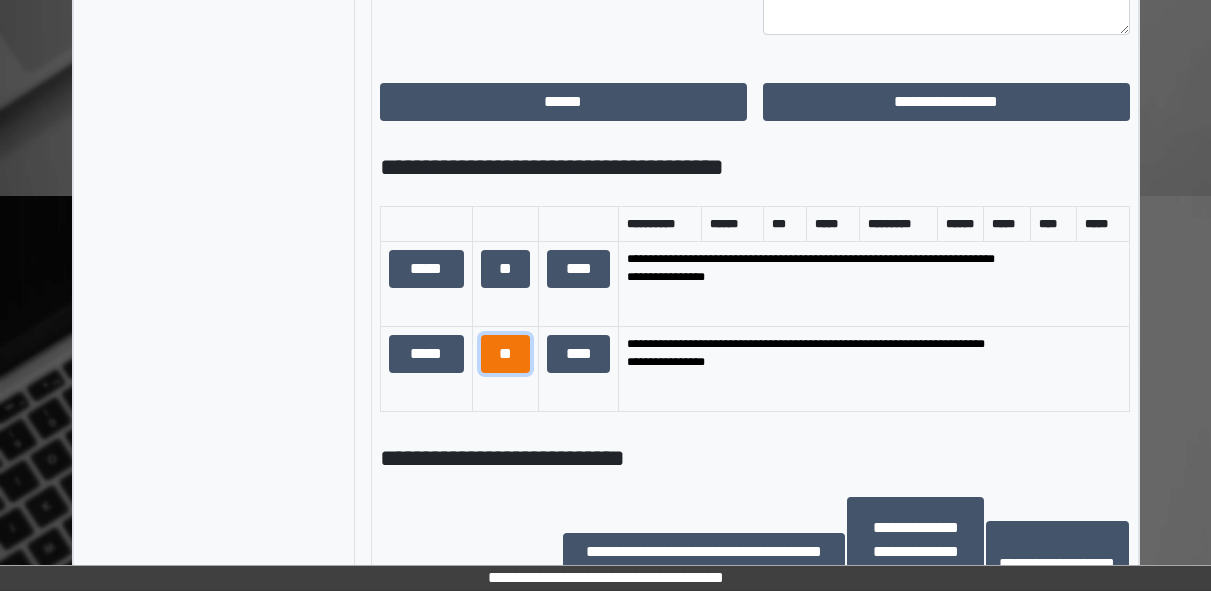 click on "**" at bounding box center [506, 354] 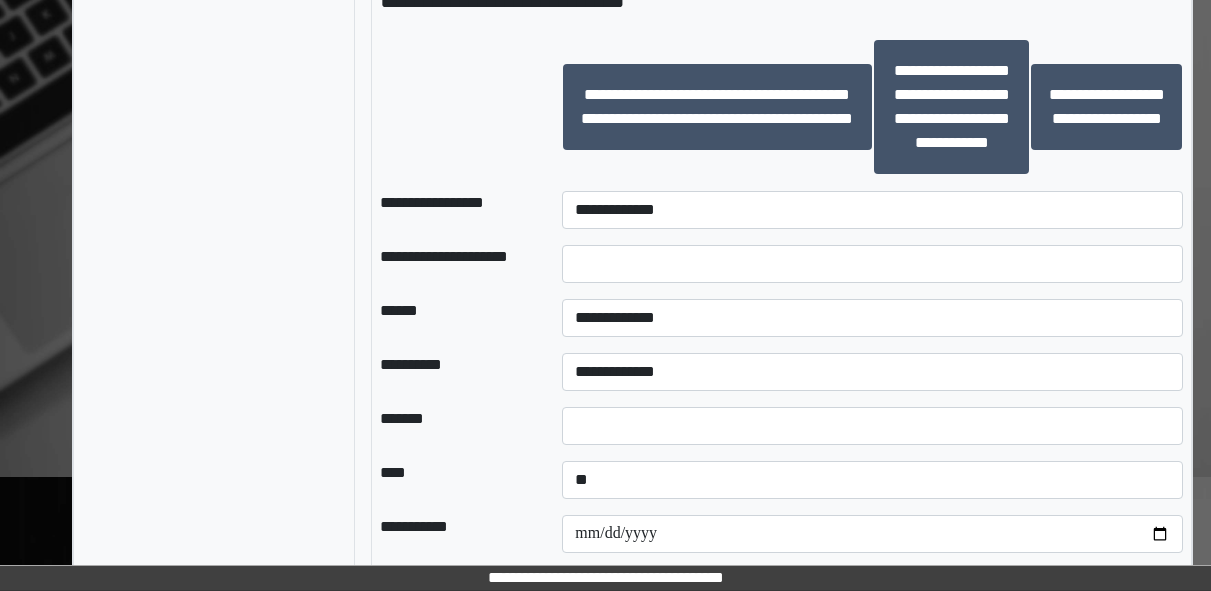 scroll, scrollTop: 1759, scrollLeft: 0, axis: vertical 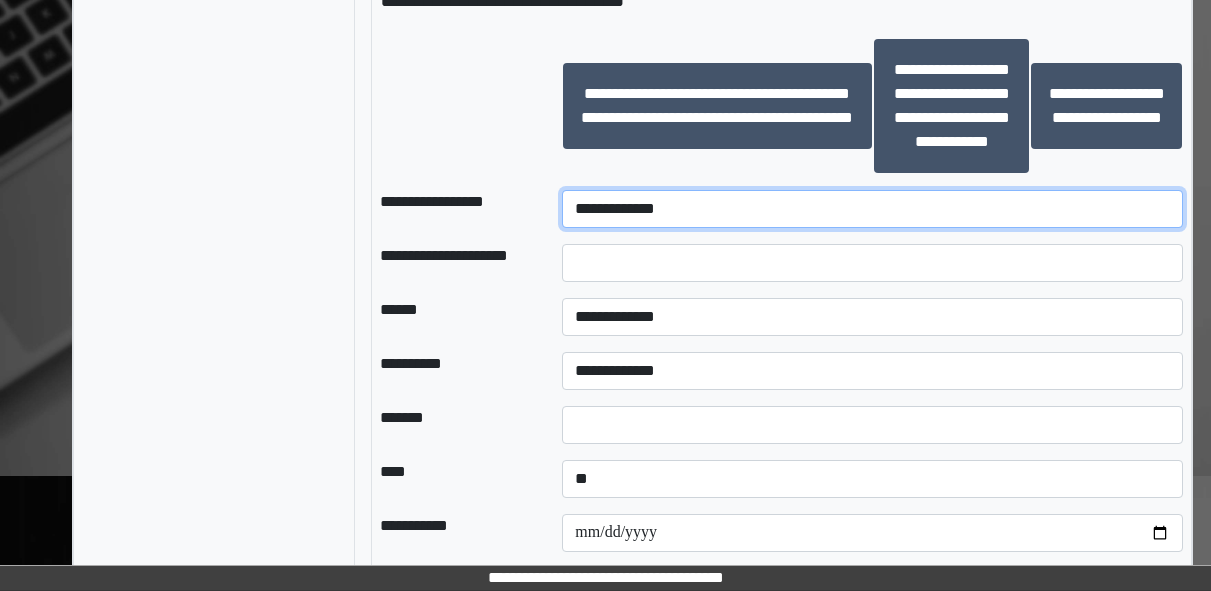 click on "**********" at bounding box center (872, 209) 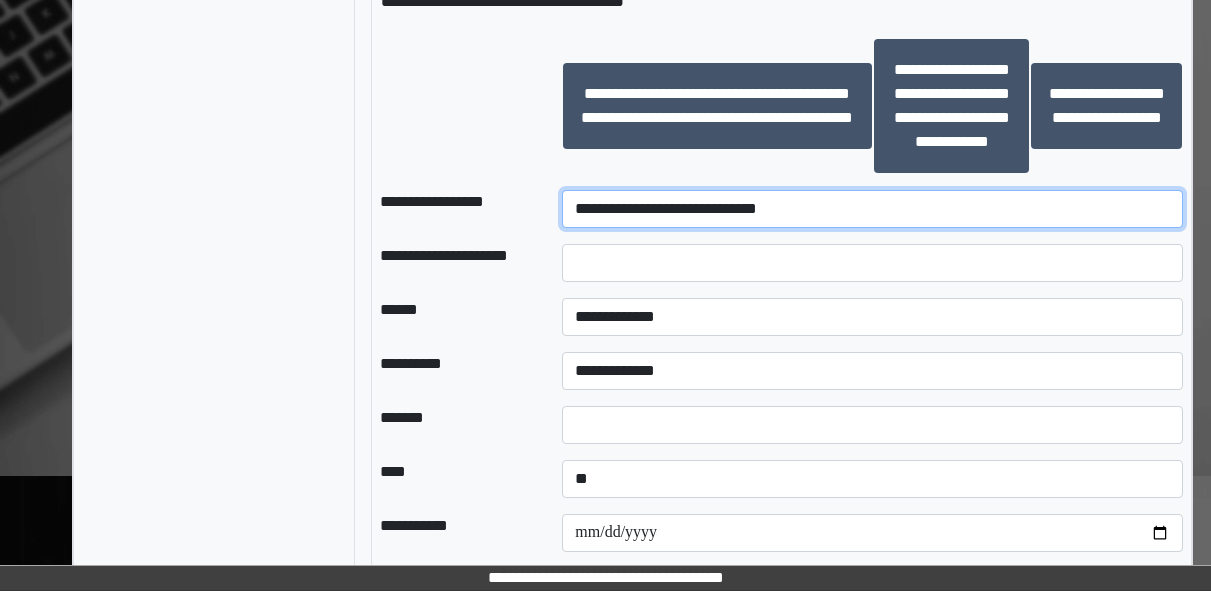 click on "**********" at bounding box center [872, 209] 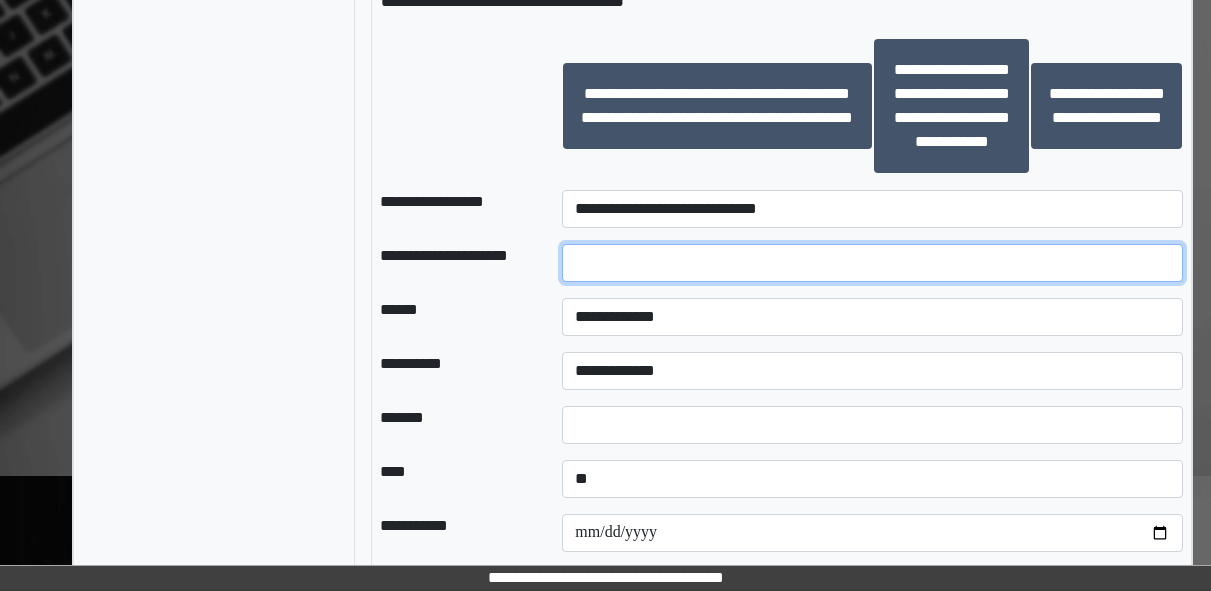 click at bounding box center (872, 263) 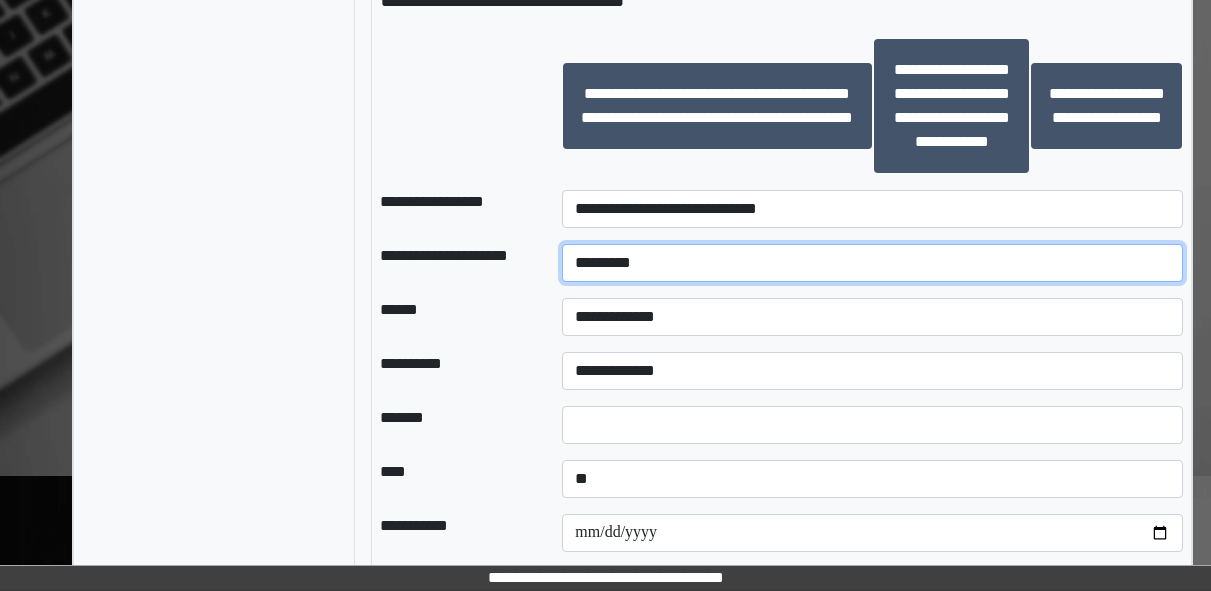 type on "*********" 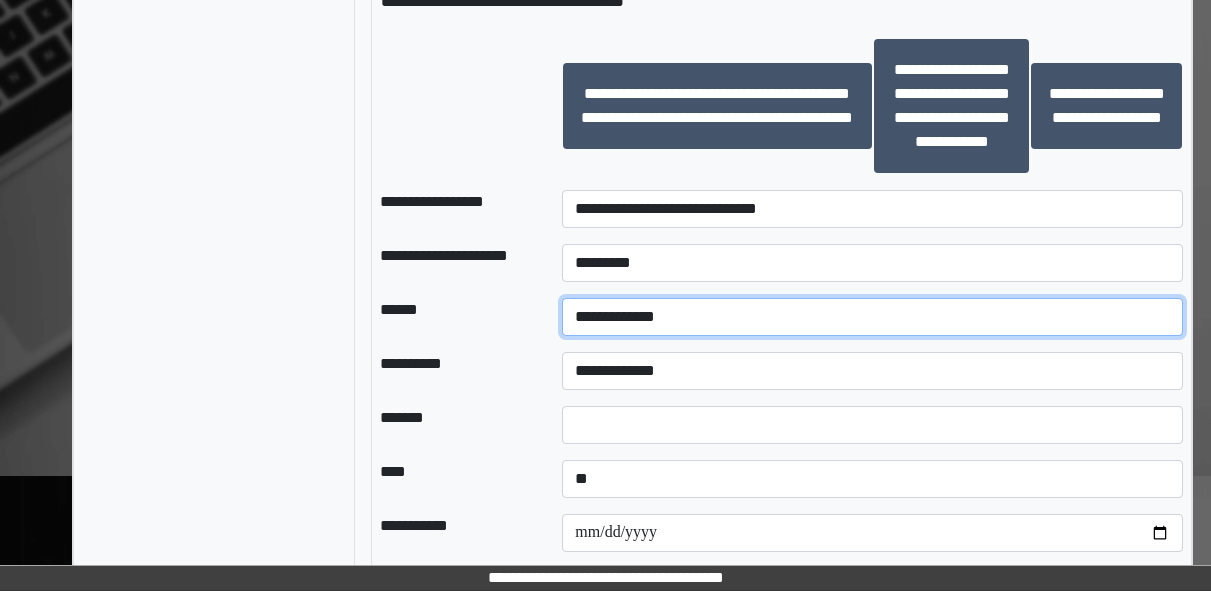click on "**********" at bounding box center (872, 317) 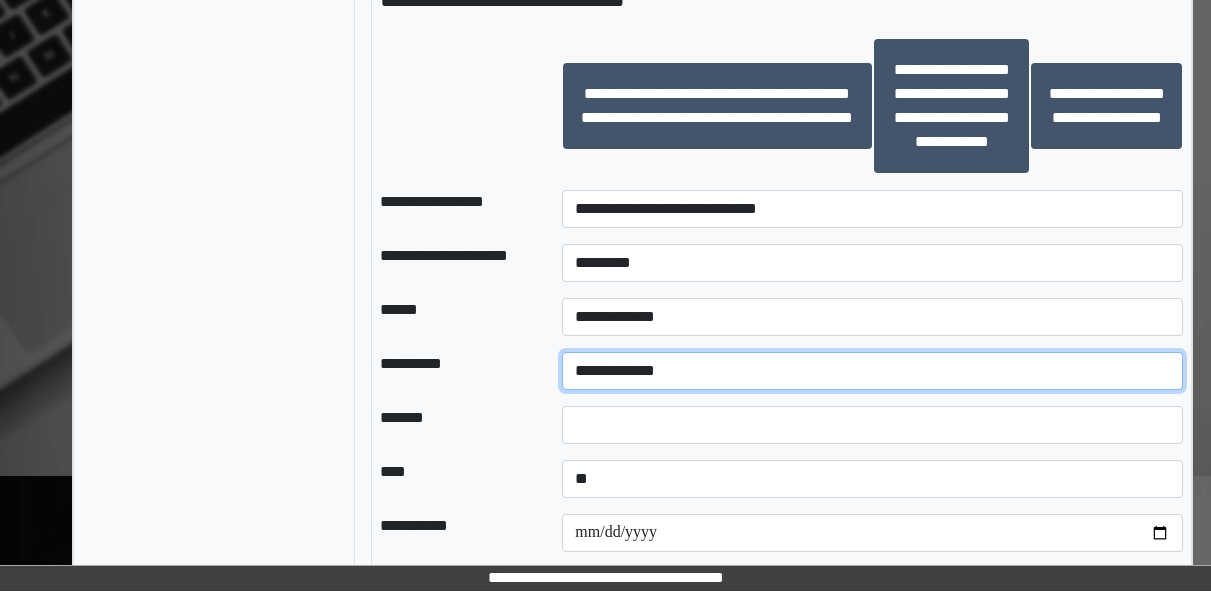 click on "**********" at bounding box center (872, 371) 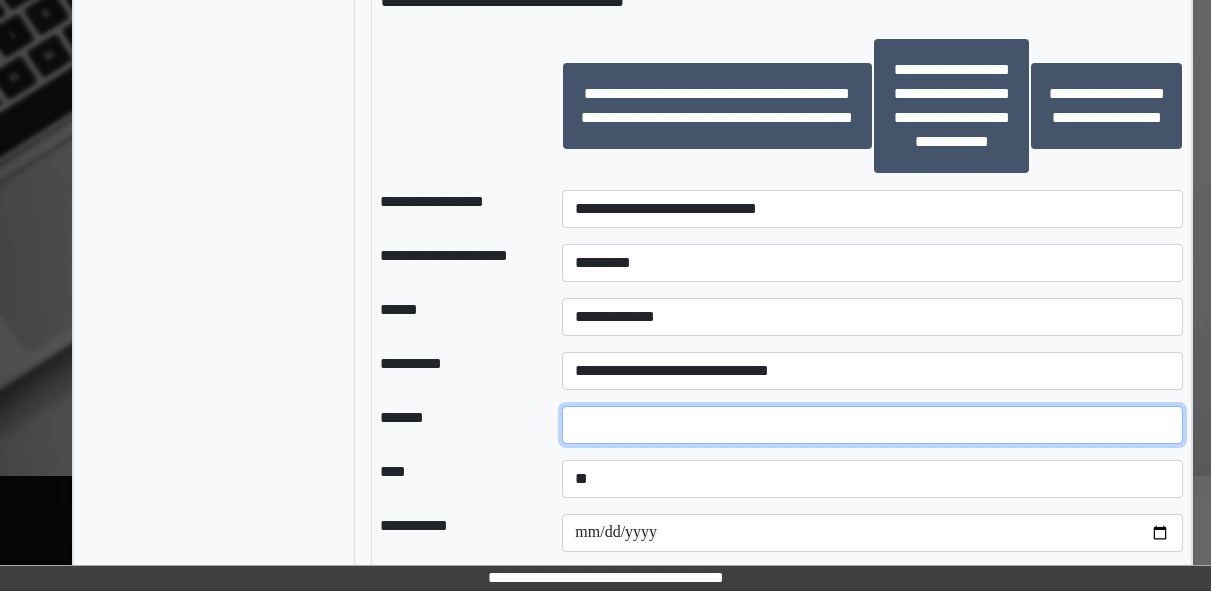 click at bounding box center (872, 425) 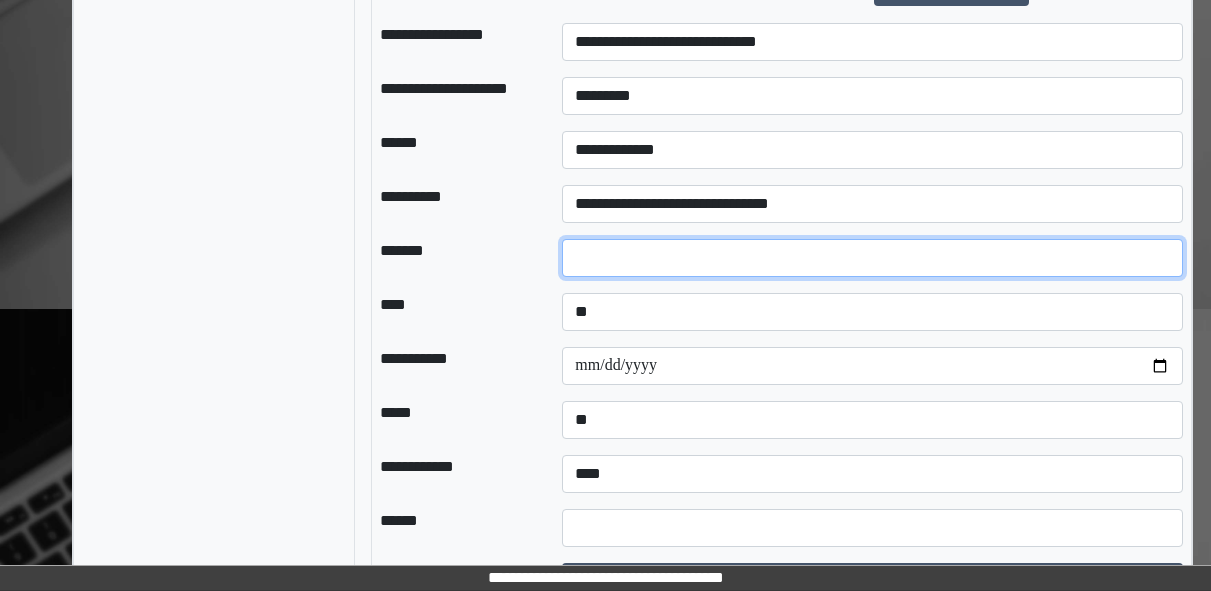 scroll, scrollTop: 1954, scrollLeft: 0, axis: vertical 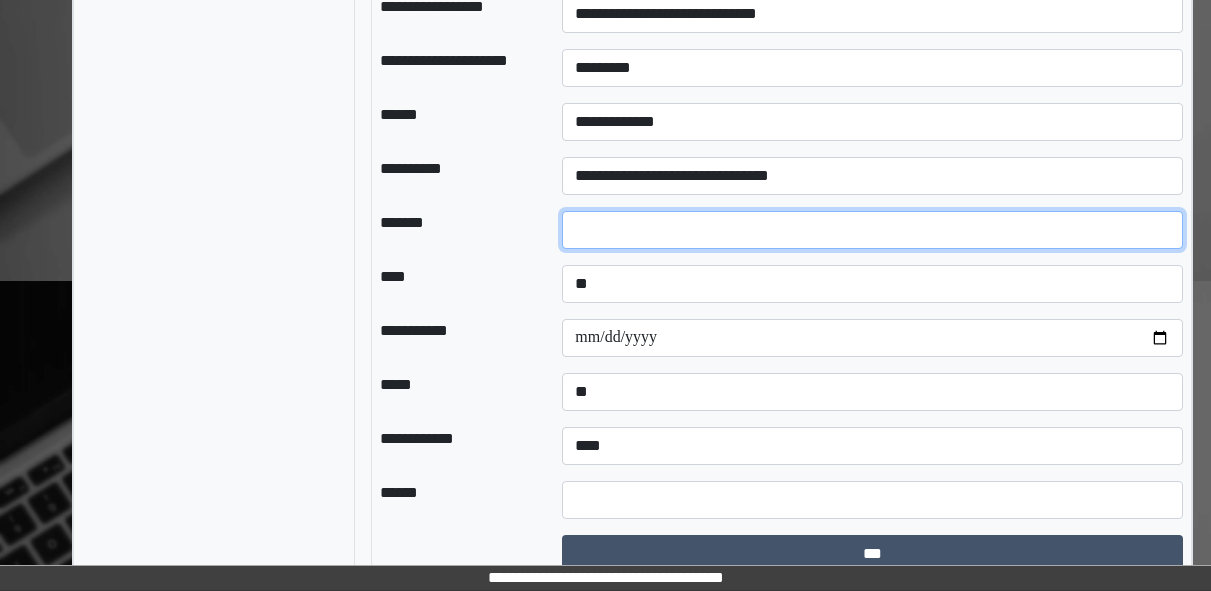 type on "**" 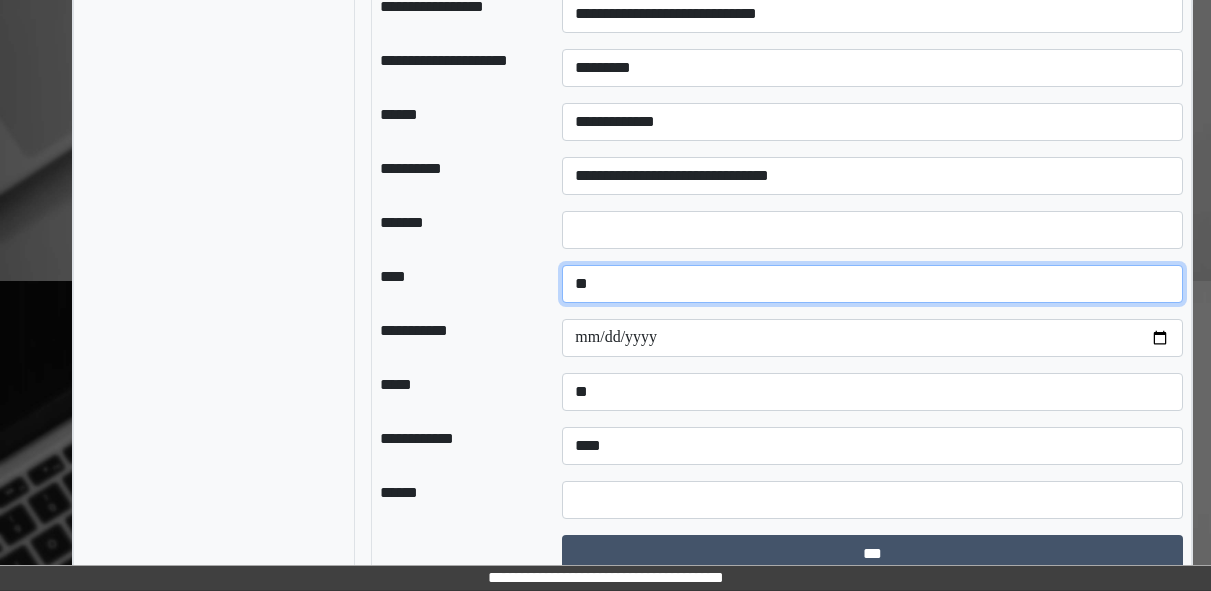 click on "**********" at bounding box center [872, 284] 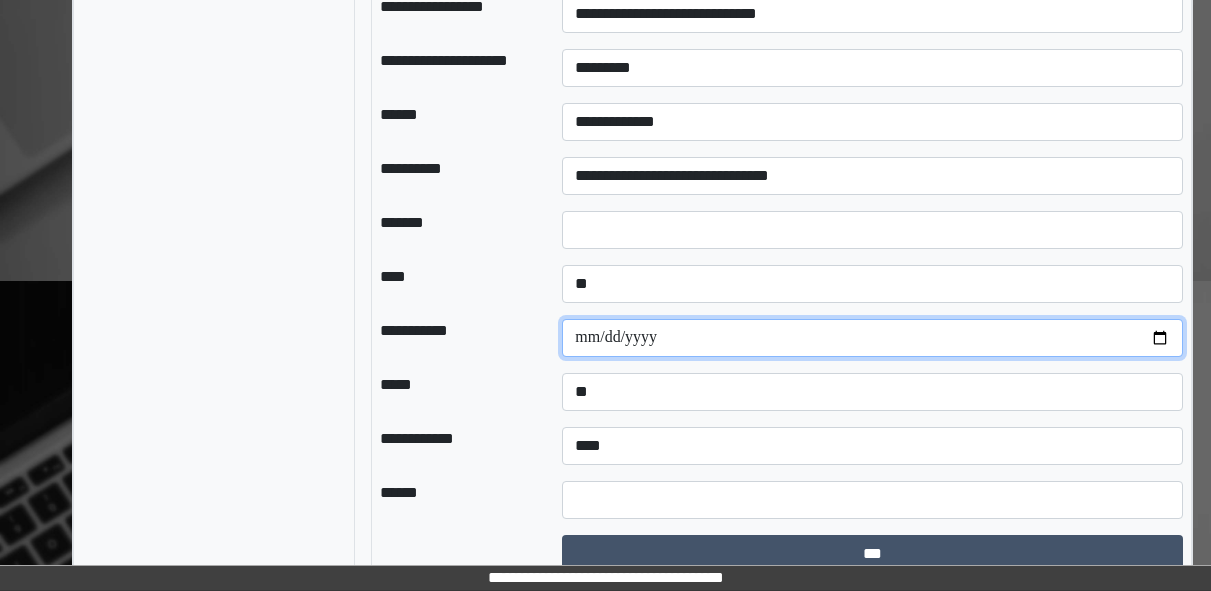 click at bounding box center [872, 338] 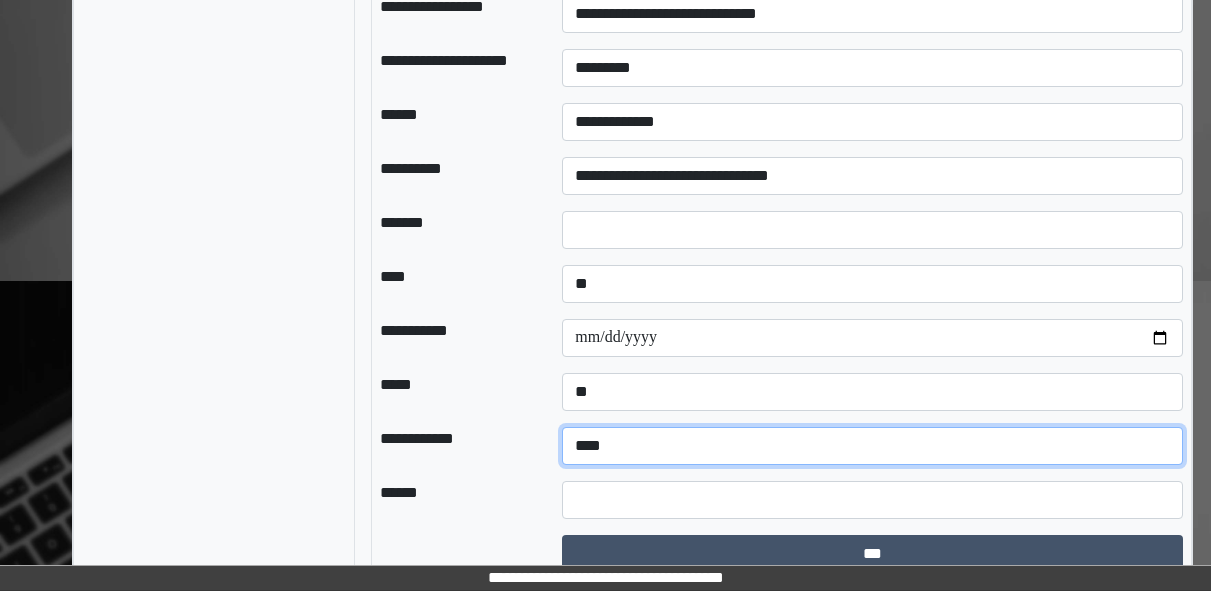 click on "**********" at bounding box center (872, 446) 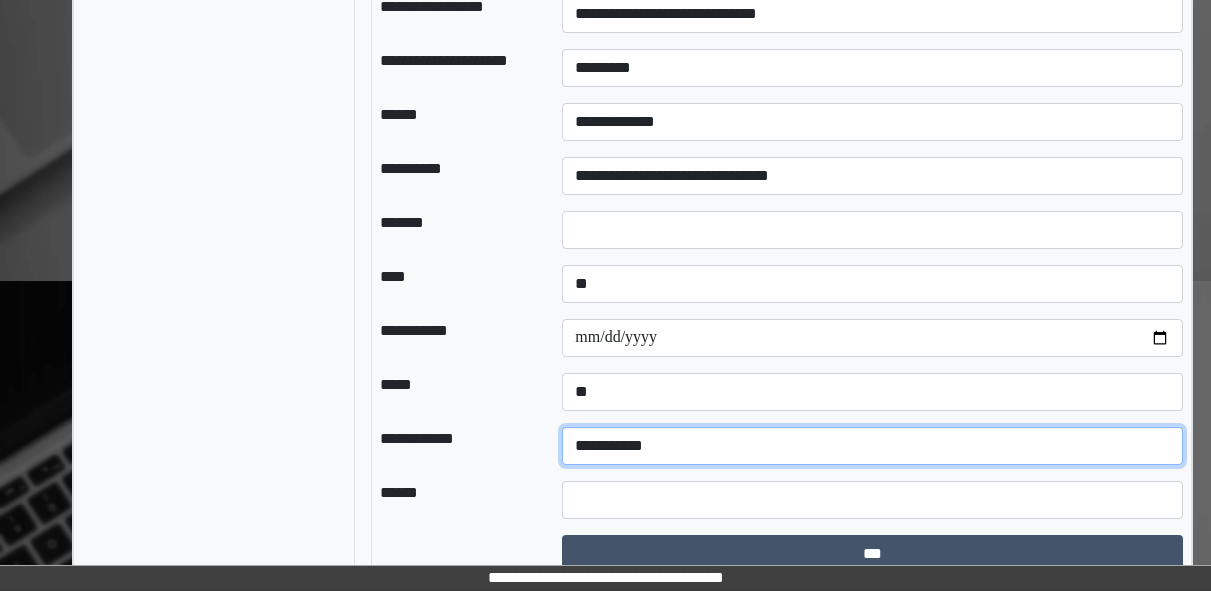 click on "**********" at bounding box center [872, 446] 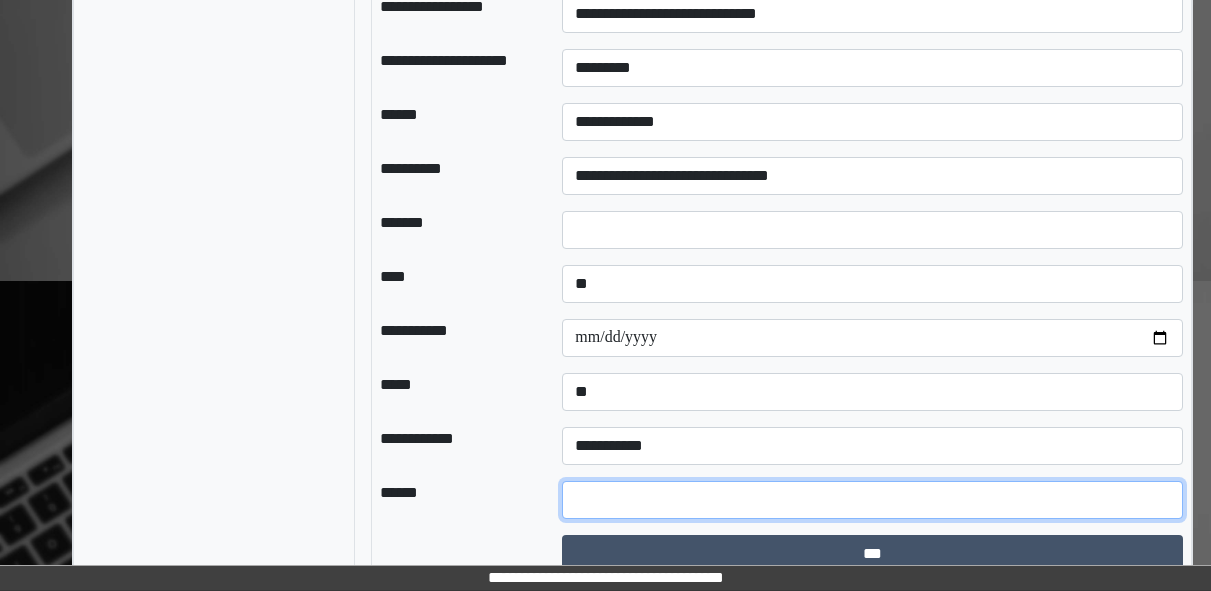 click at bounding box center [872, 500] 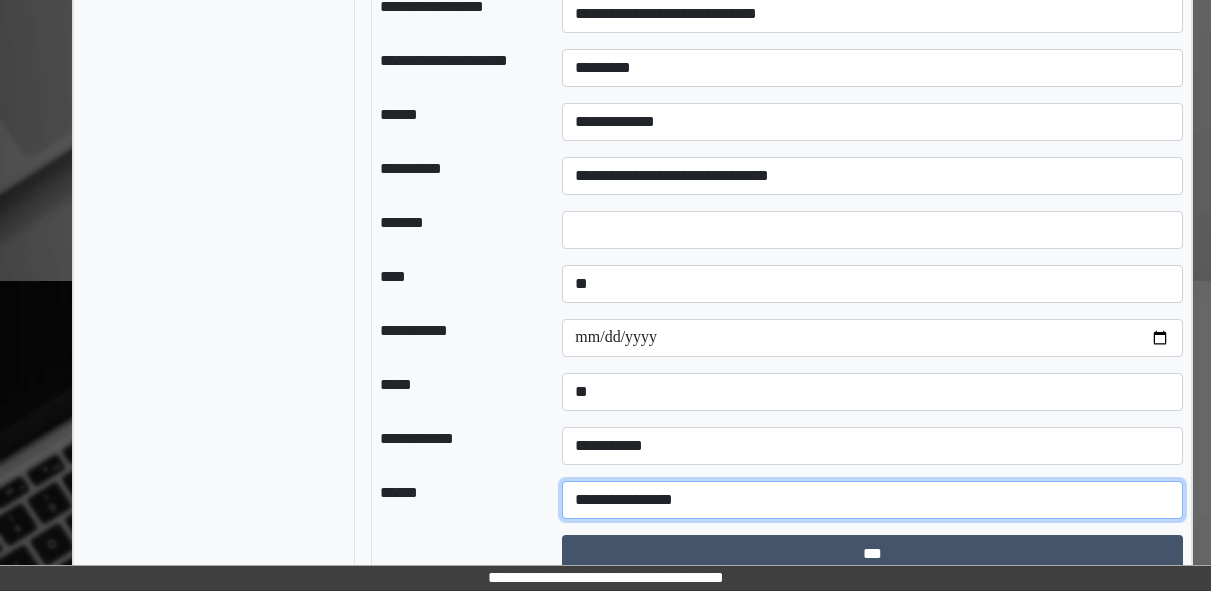 scroll, scrollTop: 2016, scrollLeft: 0, axis: vertical 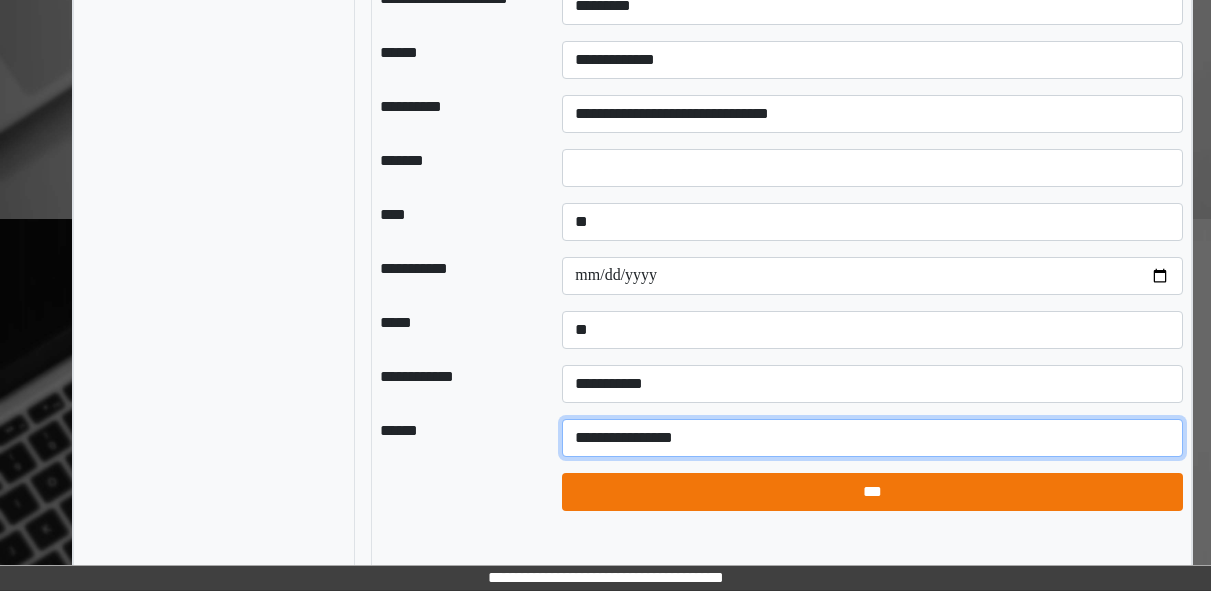 type on "**********" 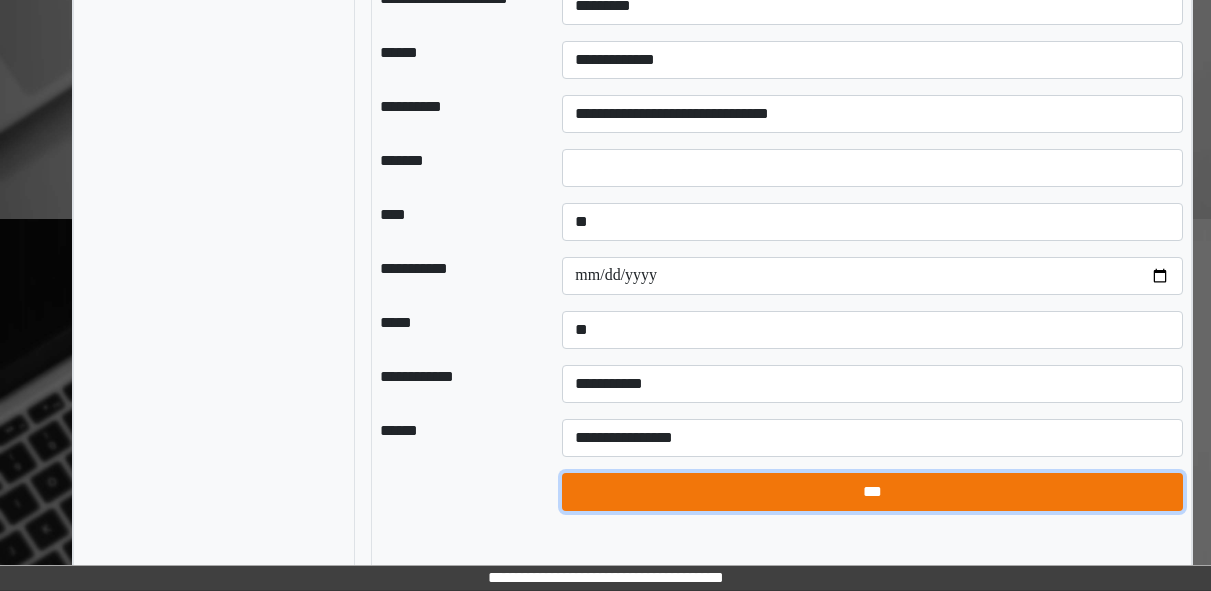 click on "***" at bounding box center [872, 492] 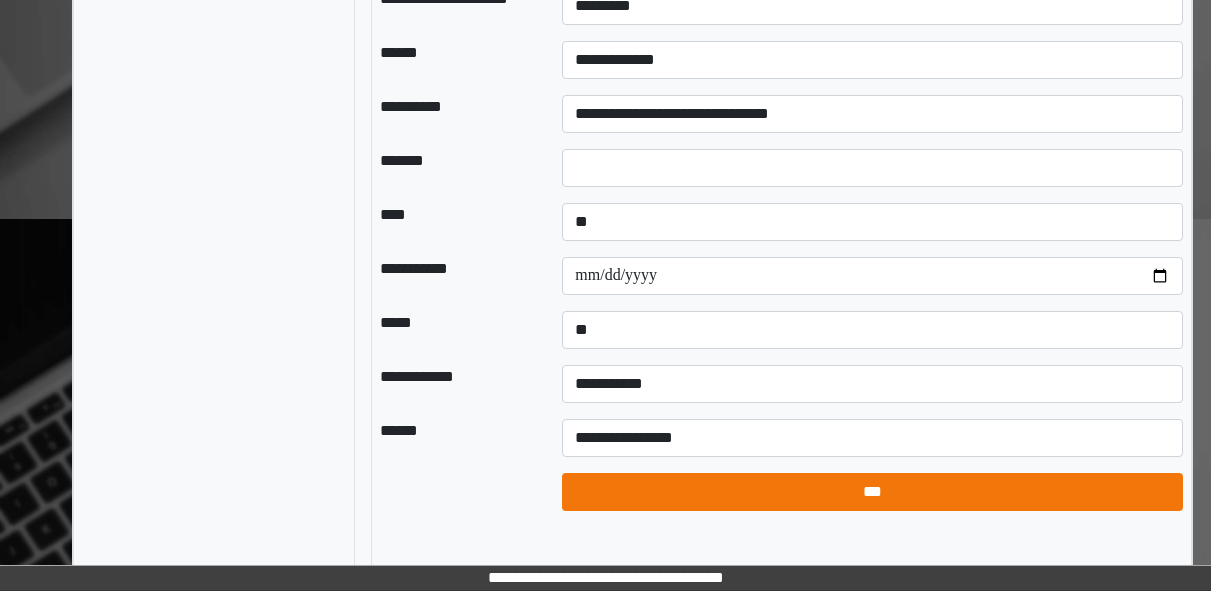 select on "*" 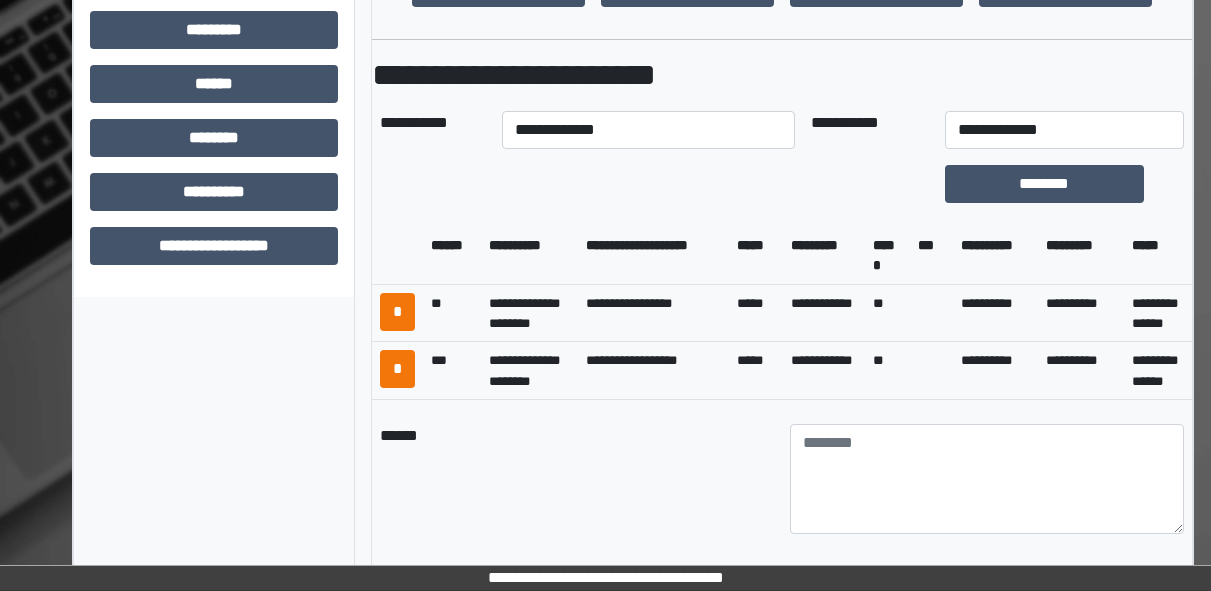 scroll, scrollTop: 861, scrollLeft: 0, axis: vertical 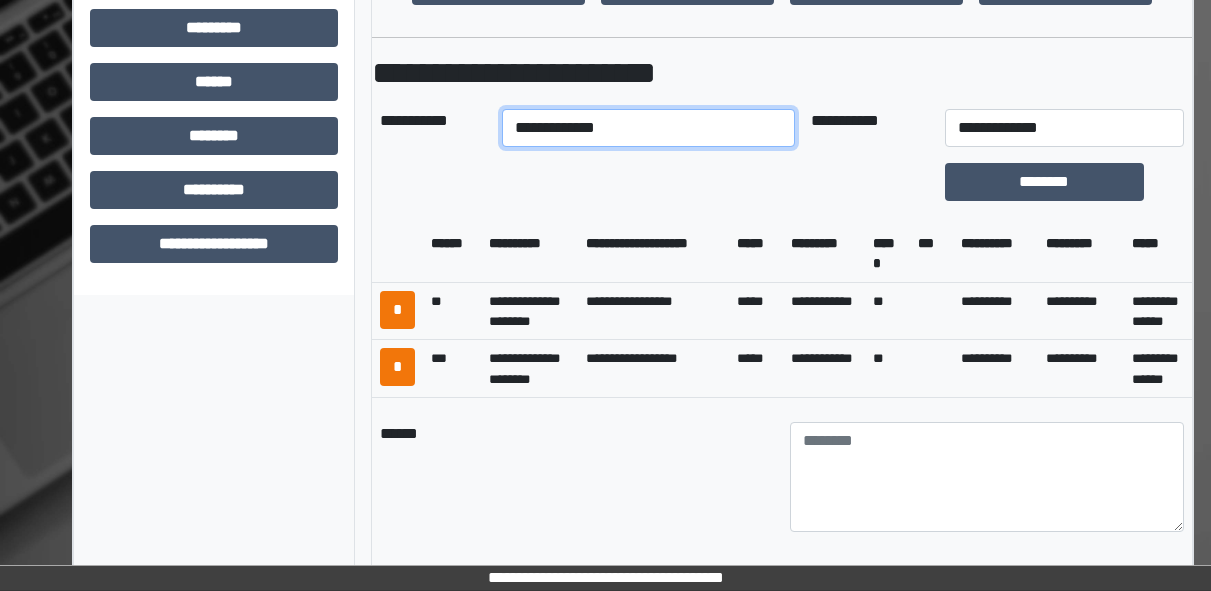 click on "**********" at bounding box center (648, 128) 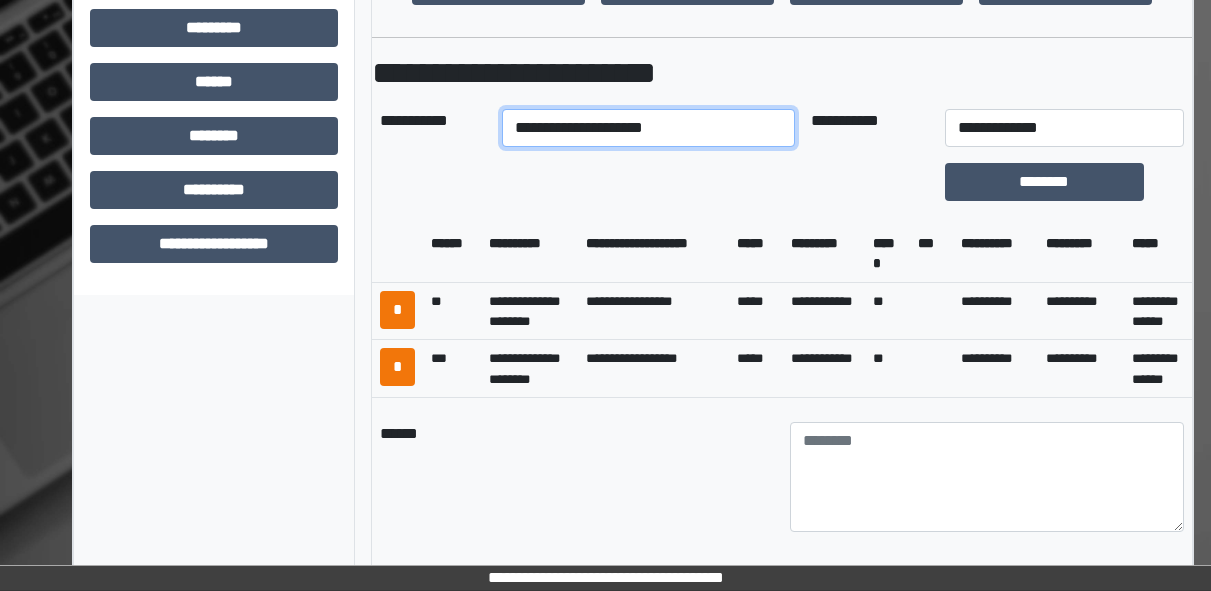 click on "**********" at bounding box center (648, 128) 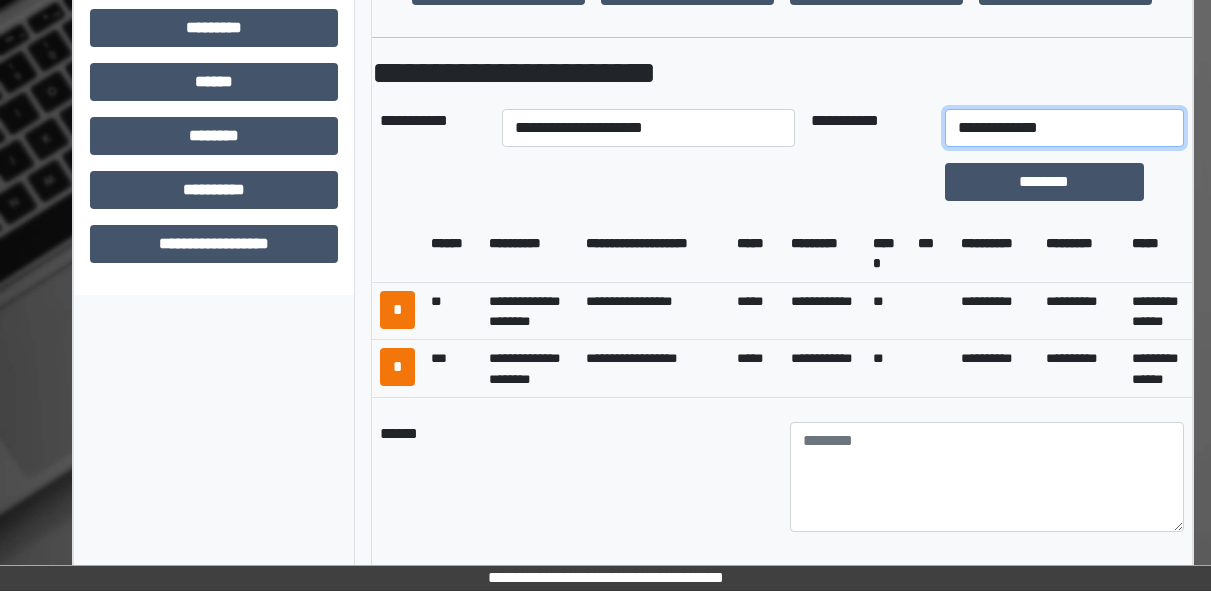 click on "**********" at bounding box center [1064, 128] 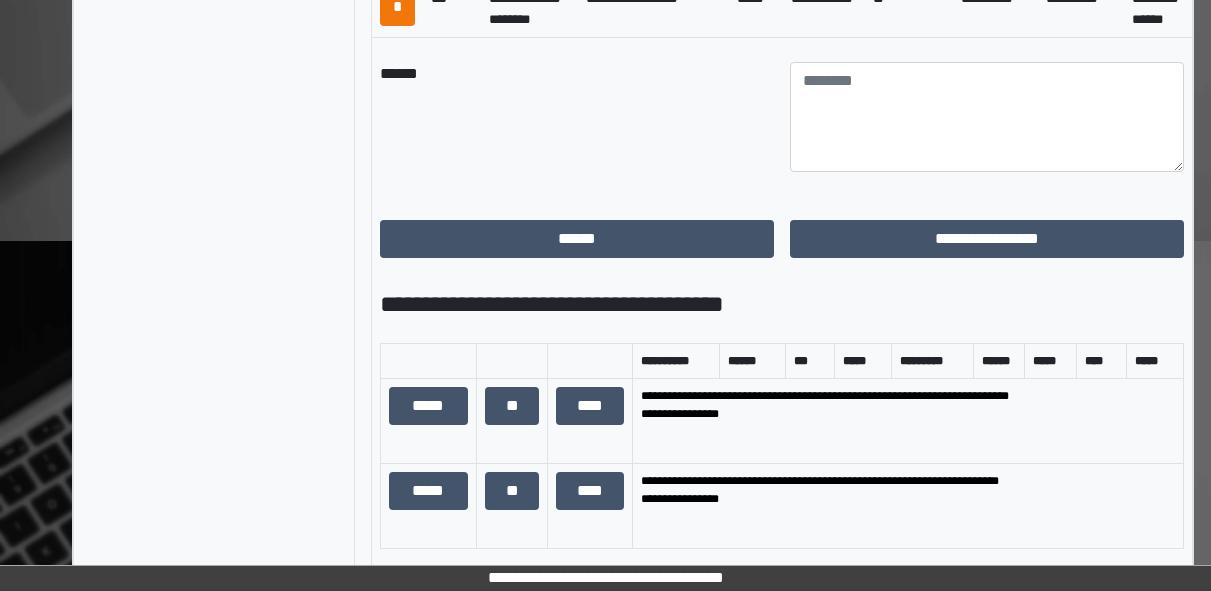 scroll, scrollTop: 1222, scrollLeft: 0, axis: vertical 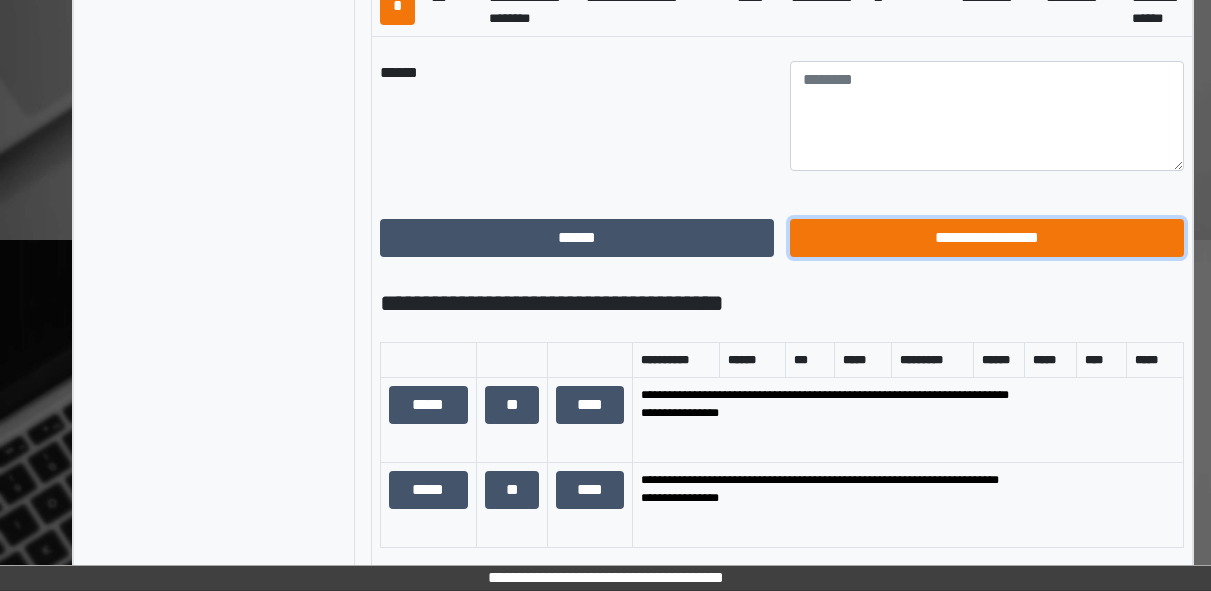 click on "**********" at bounding box center [987, 238] 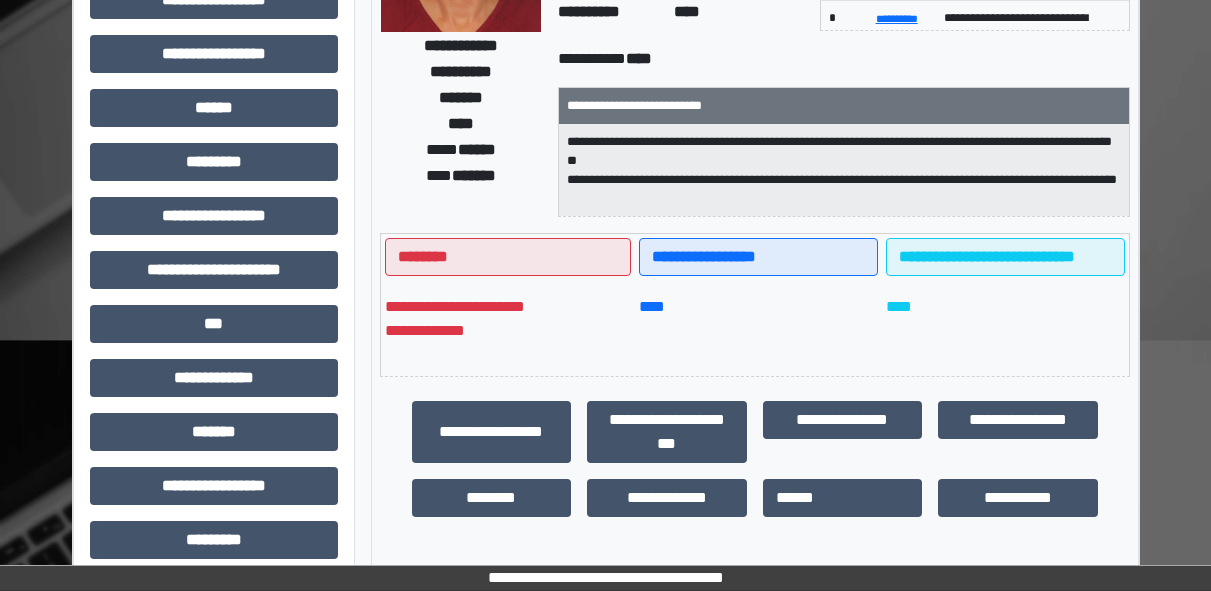scroll, scrollTop: 0, scrollLeft: 0, axis: both 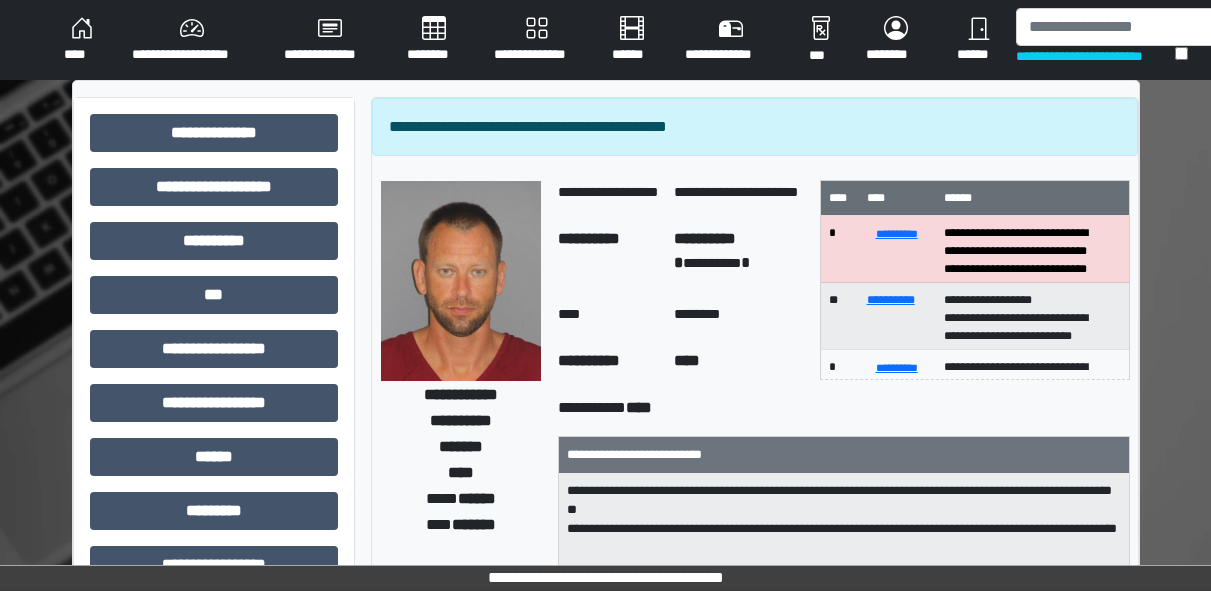click on "****" at bounding box center (82, 40) 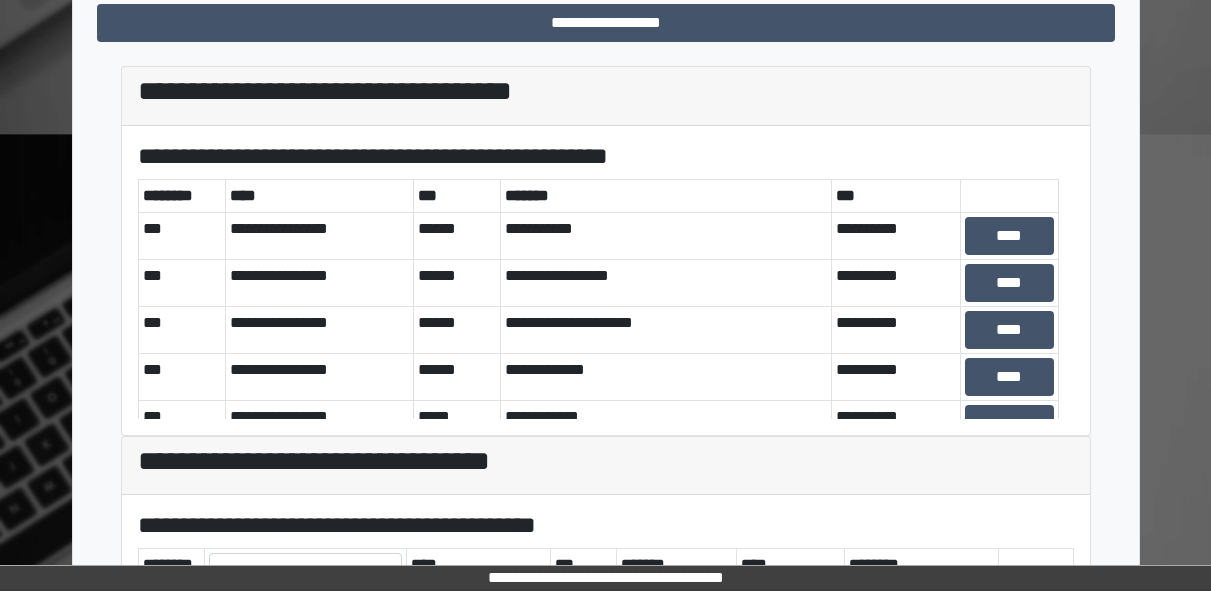 scroll, scrollTop: 560, scrollLeft: 0, axis: vertical 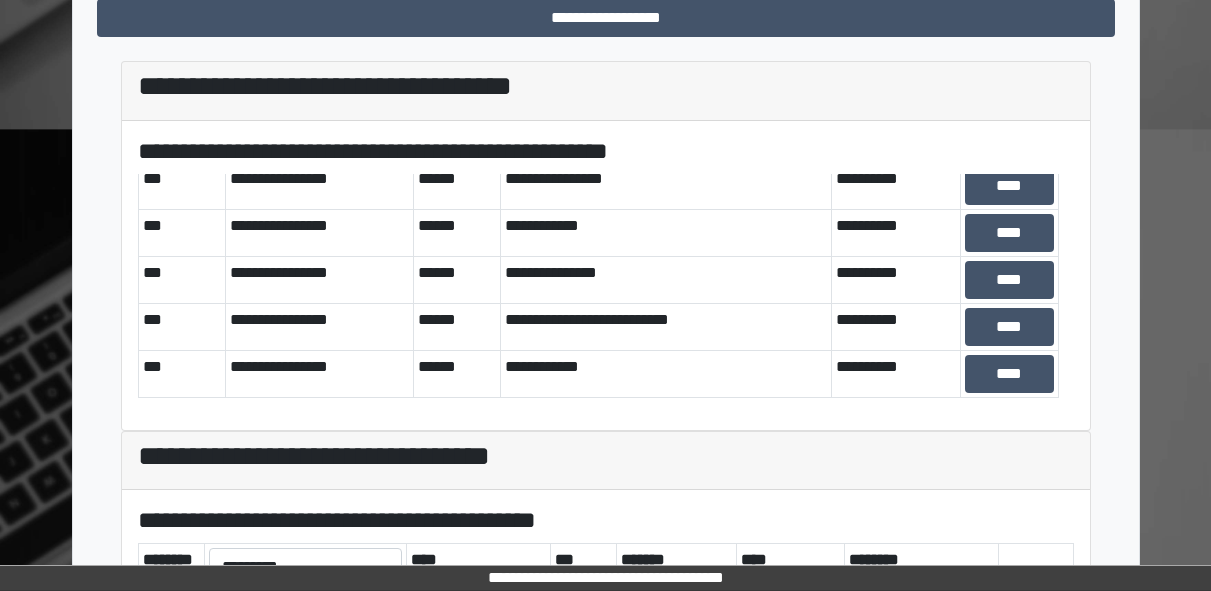 drag, startPoint x: 736, startPoint y: 507, endPoint x: 739, endPoint y: 486, distance: 21.213203 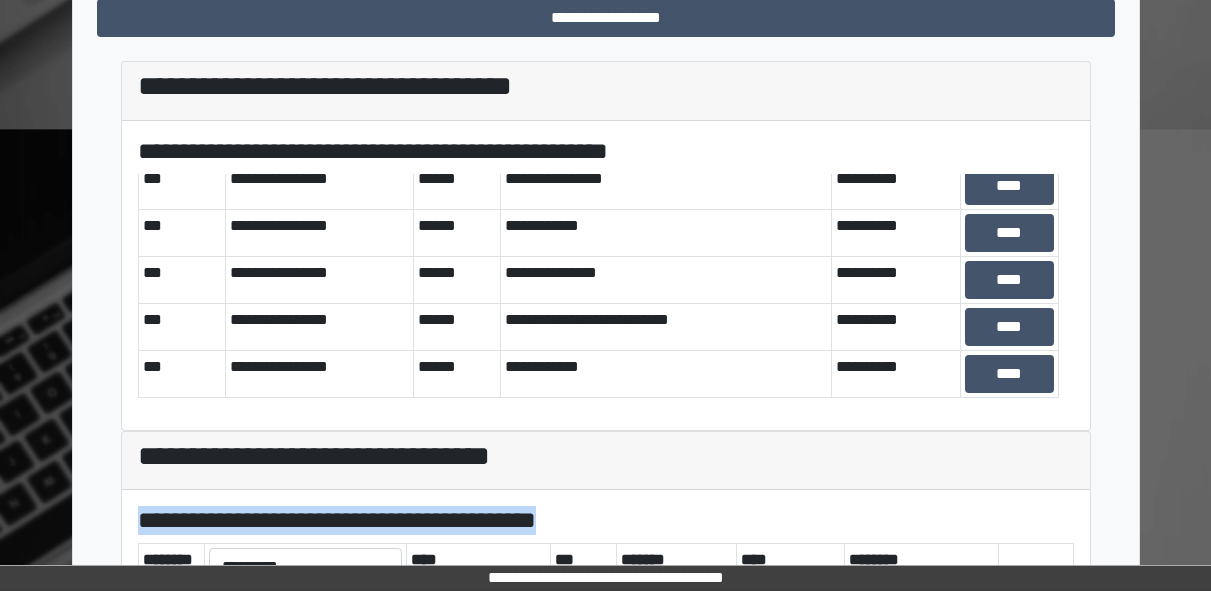 scroll, scrollTop: 810, scrollLeft: 0, axis: vertical 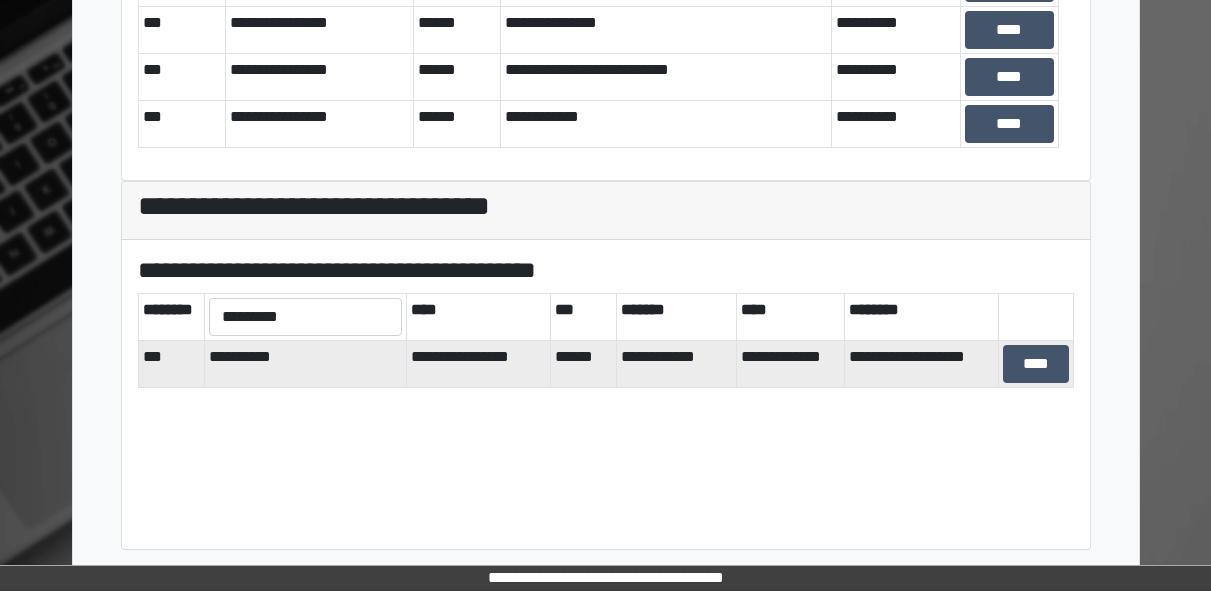 click on "****" at bounding box center (1036, 364) 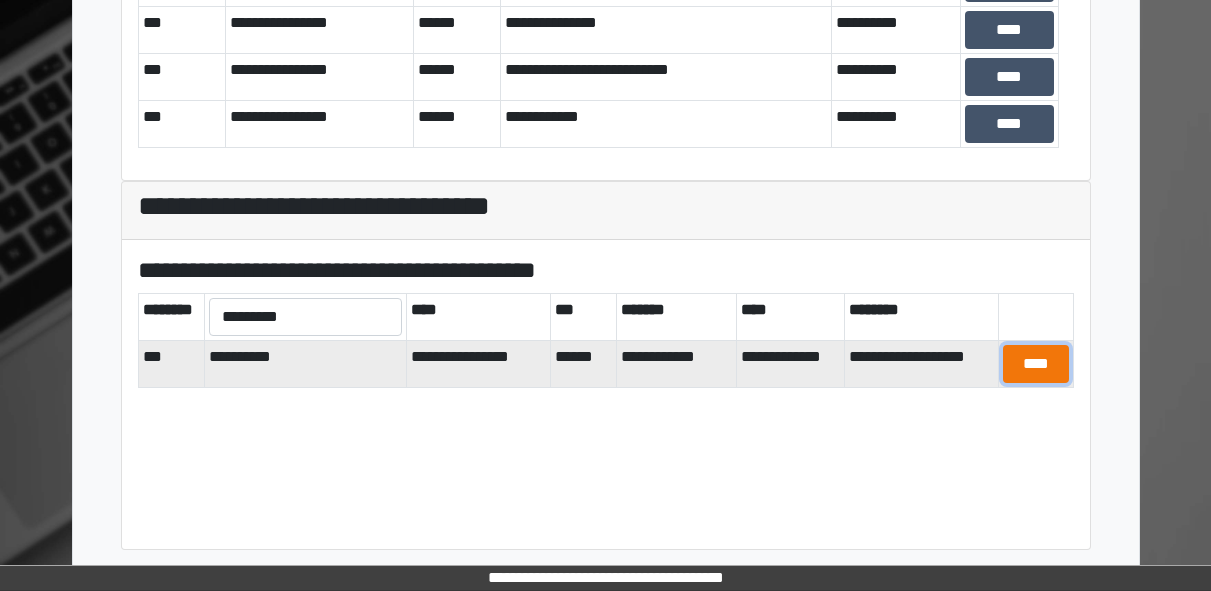 click on "****" at bounding box center [1035, 364] 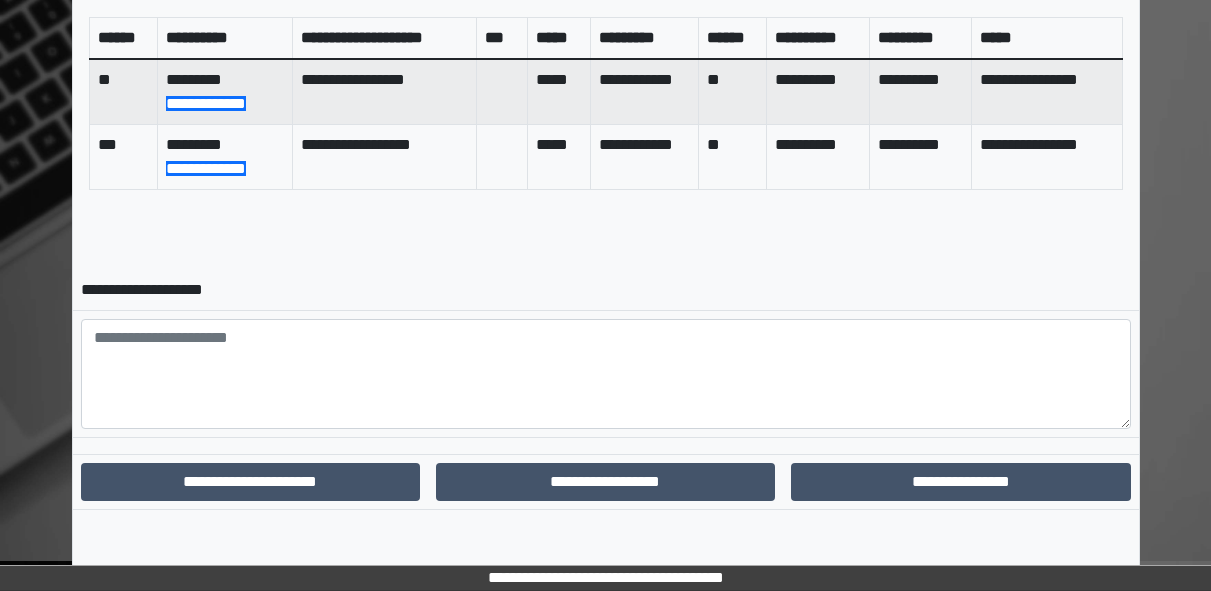 scroll, scrollTop: 892, scrollLeft: 0, axis: vertical 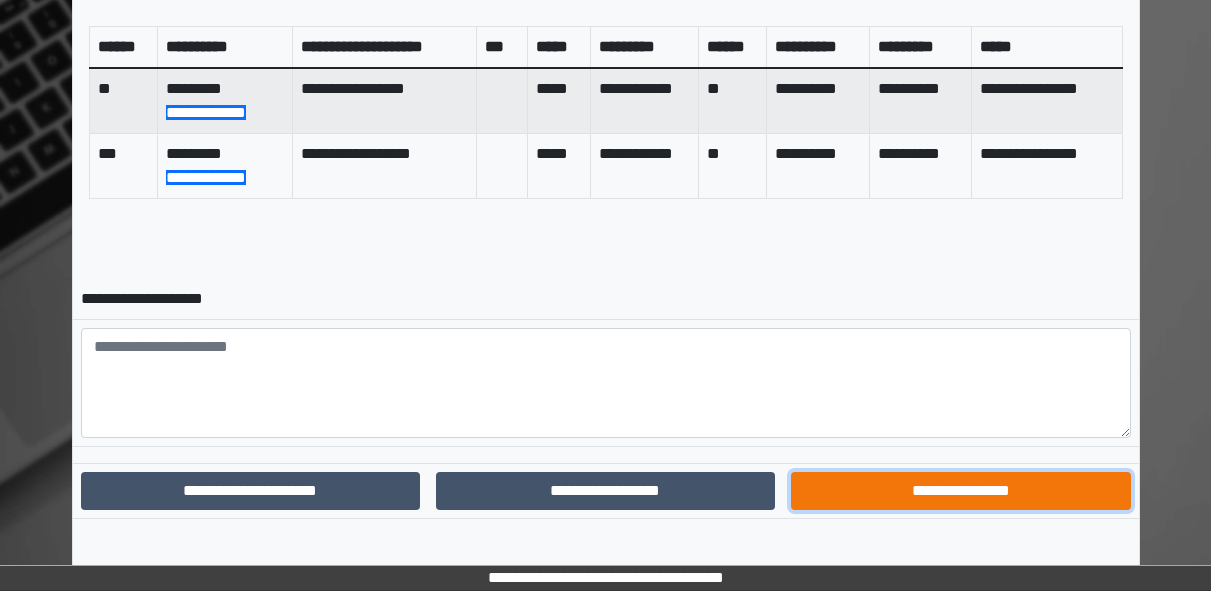 click on "**********" at bounding box center [960, 491] 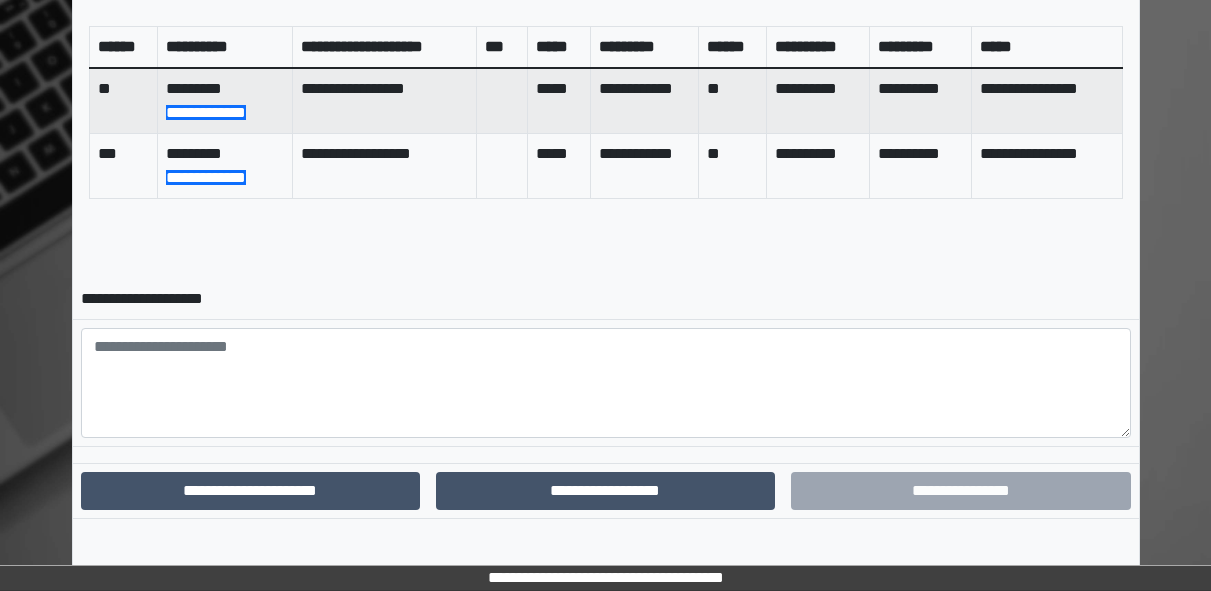 scroll, scrollTop: 798, scrollLeft: 0, axis: vertical 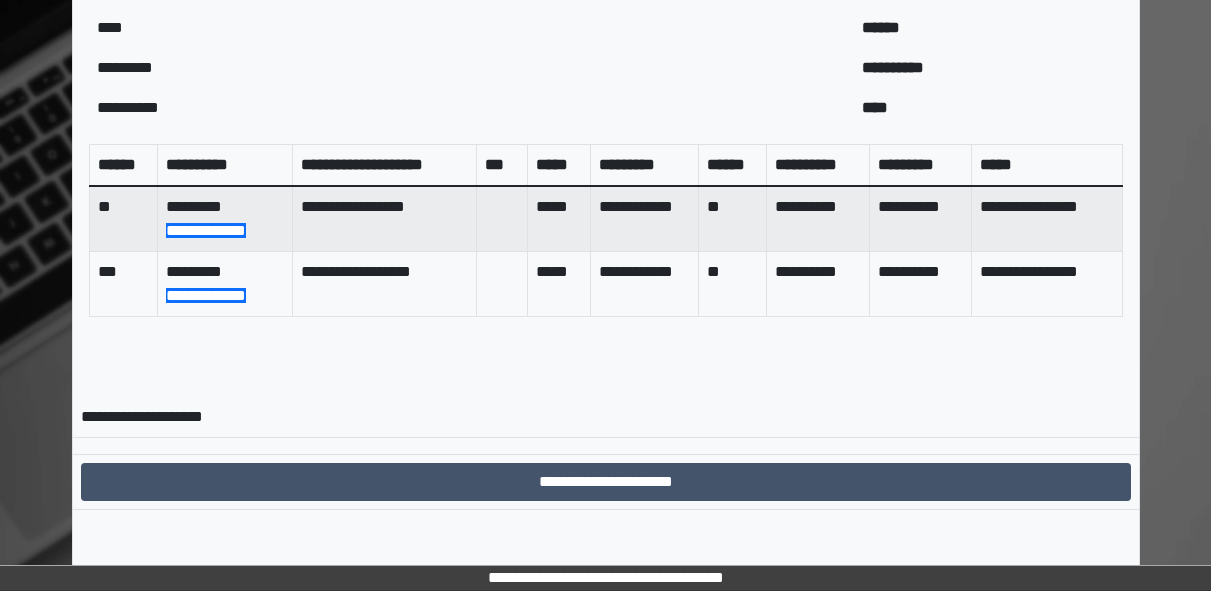 click on "**********" at bounding box center [818, 219] 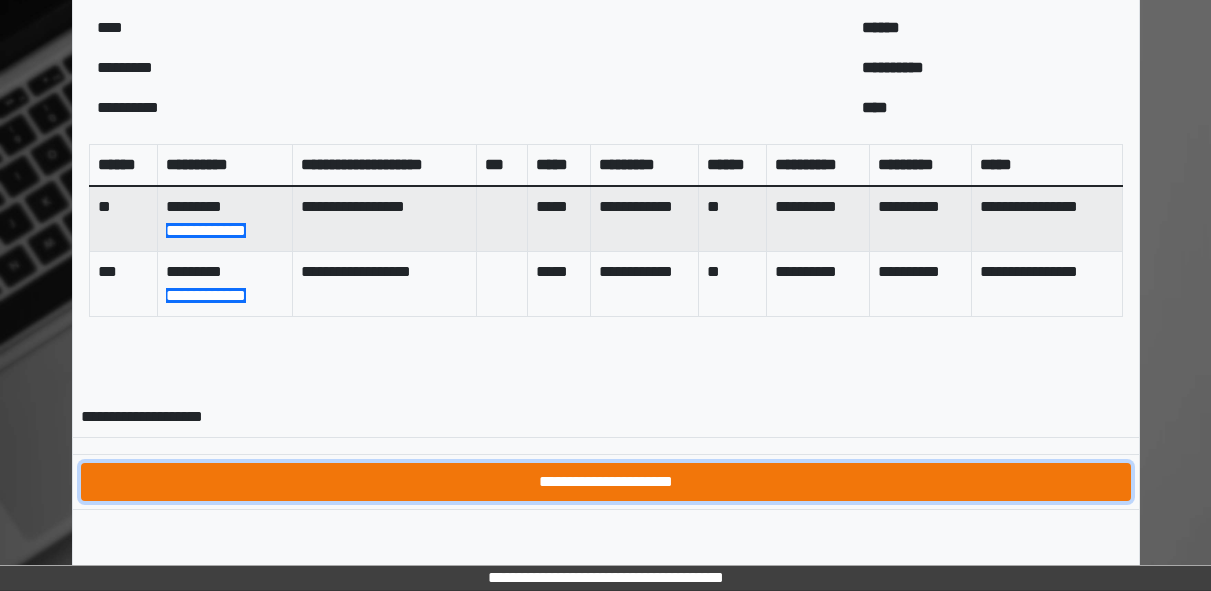 click on "**********" at bounding box center (606, 482) 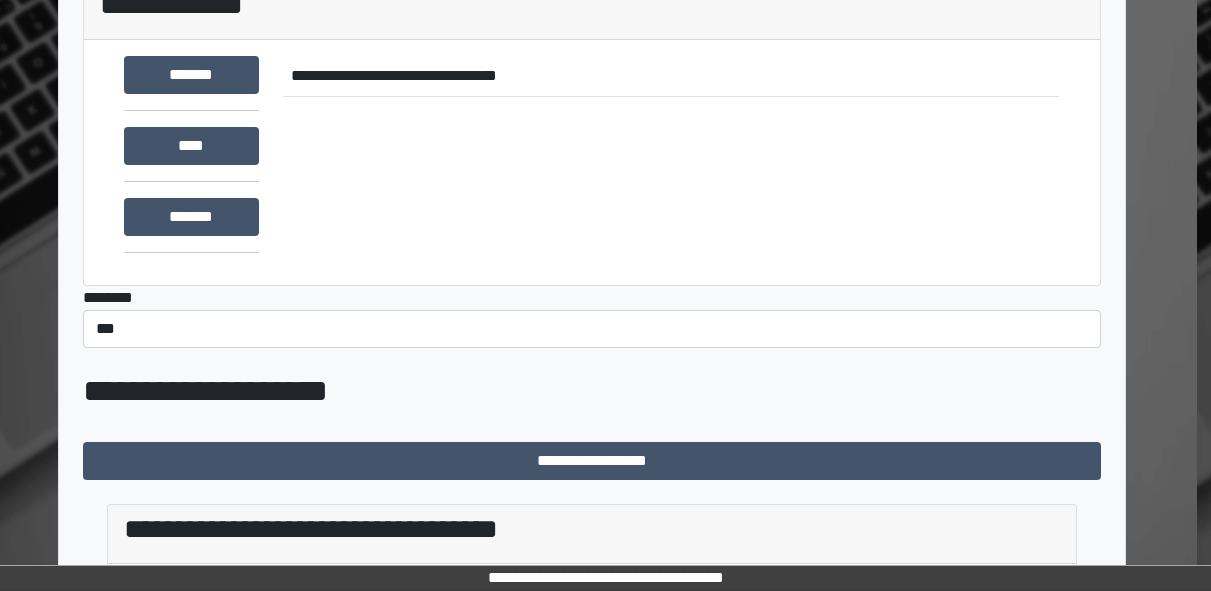 scroll, scrollTop: 0, scrollLeft: 14, axis: horizontal 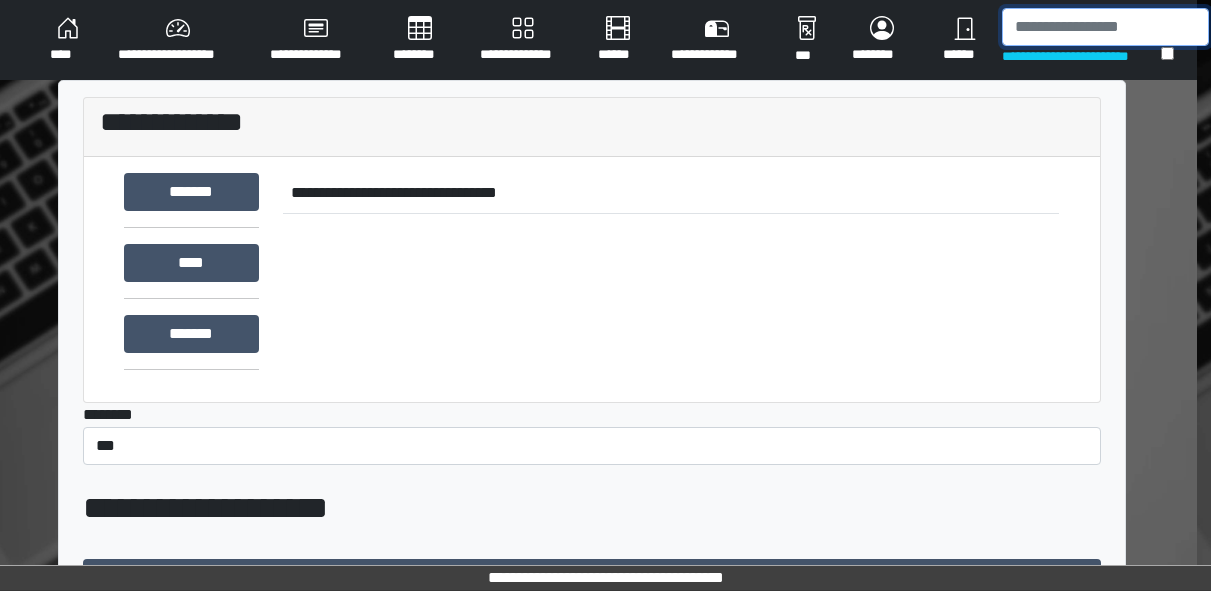 click at bounding box center [1105, 27] 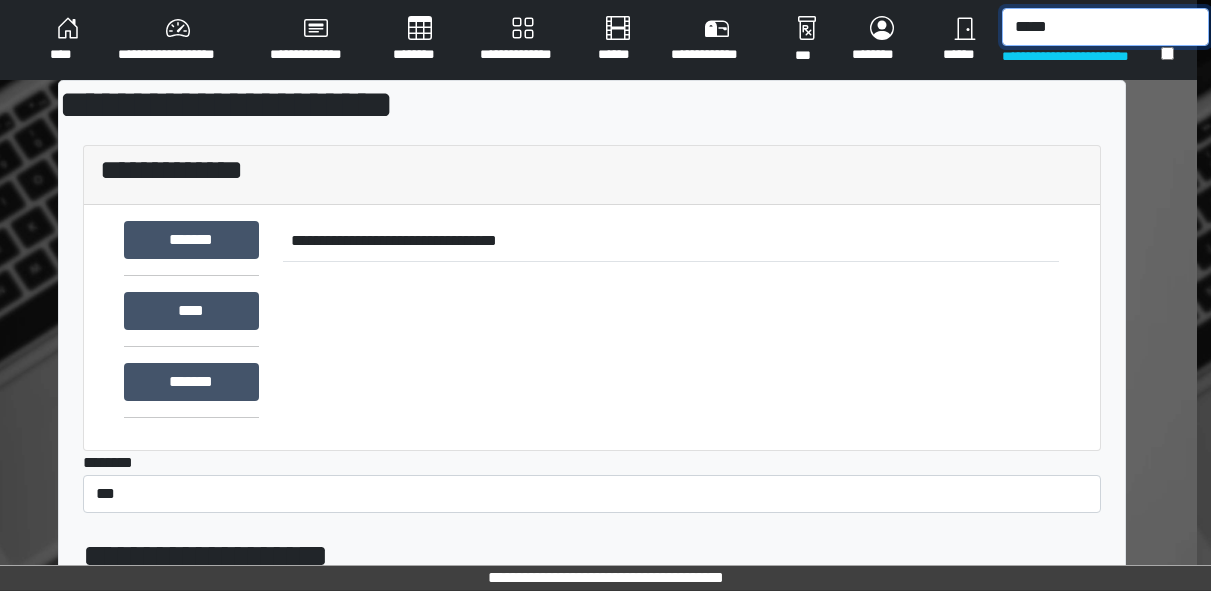 click on "*****" at bounding box center (1105, 27) 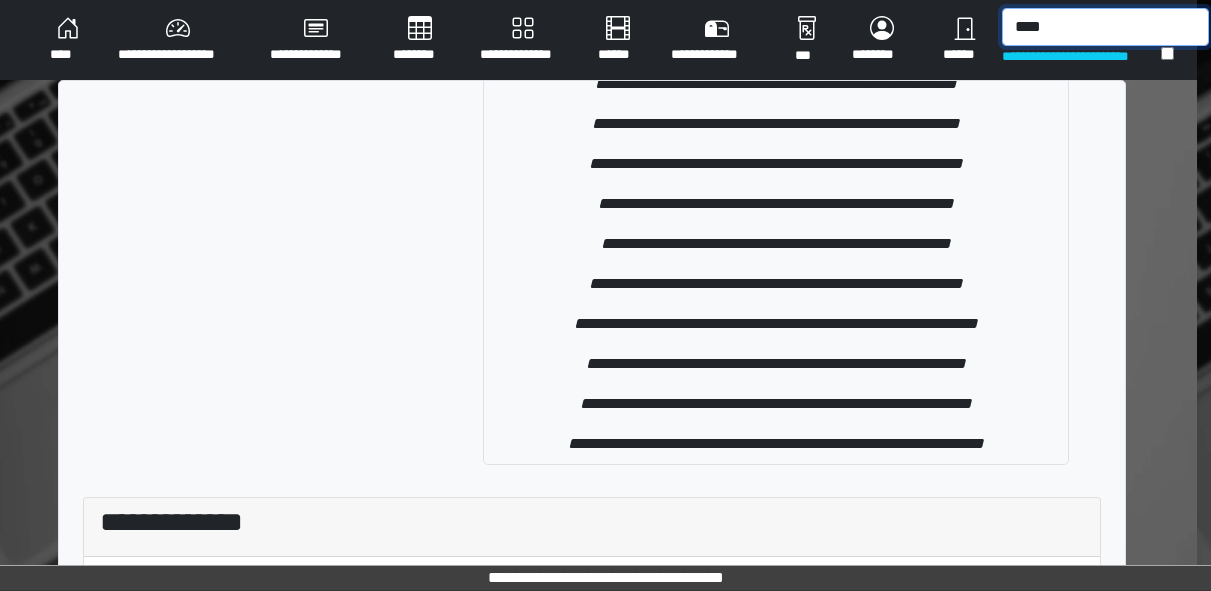 scroll, scrollTop: 378, scrollLeft: 0, axis: vertical 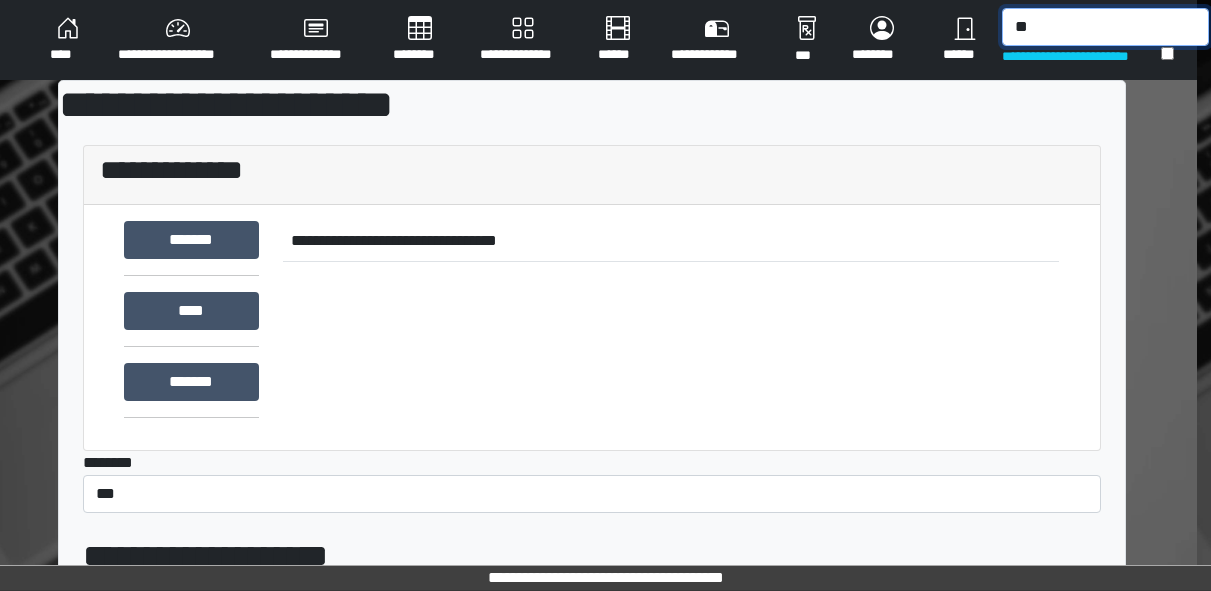 type on "*" 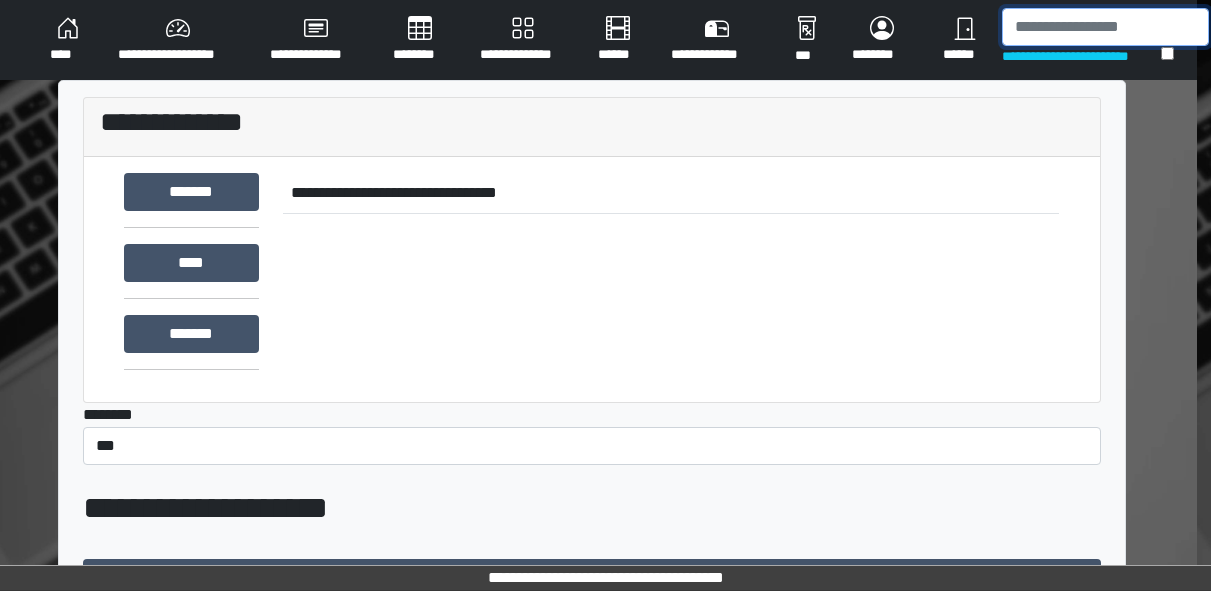 type 